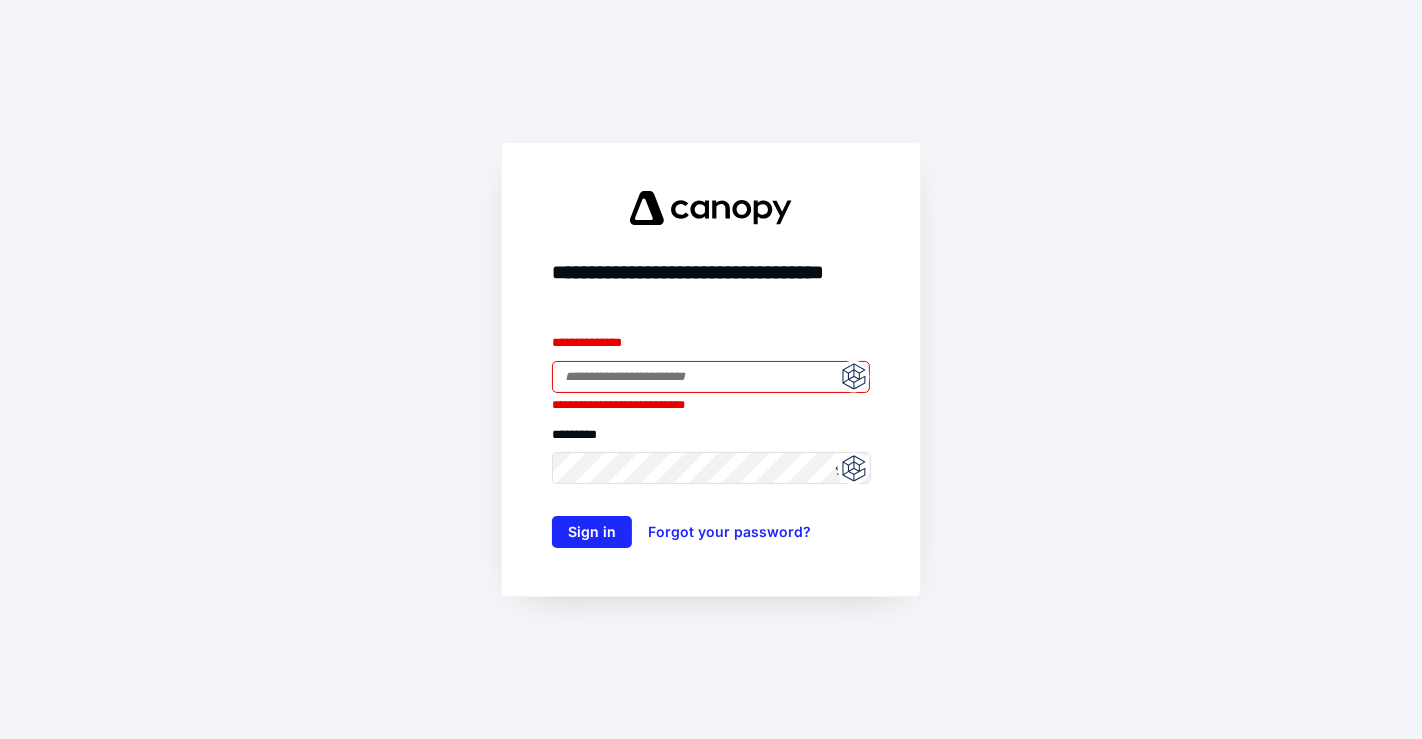 scroll, scrollTop: 0, scrollLeft: 0, axis: both 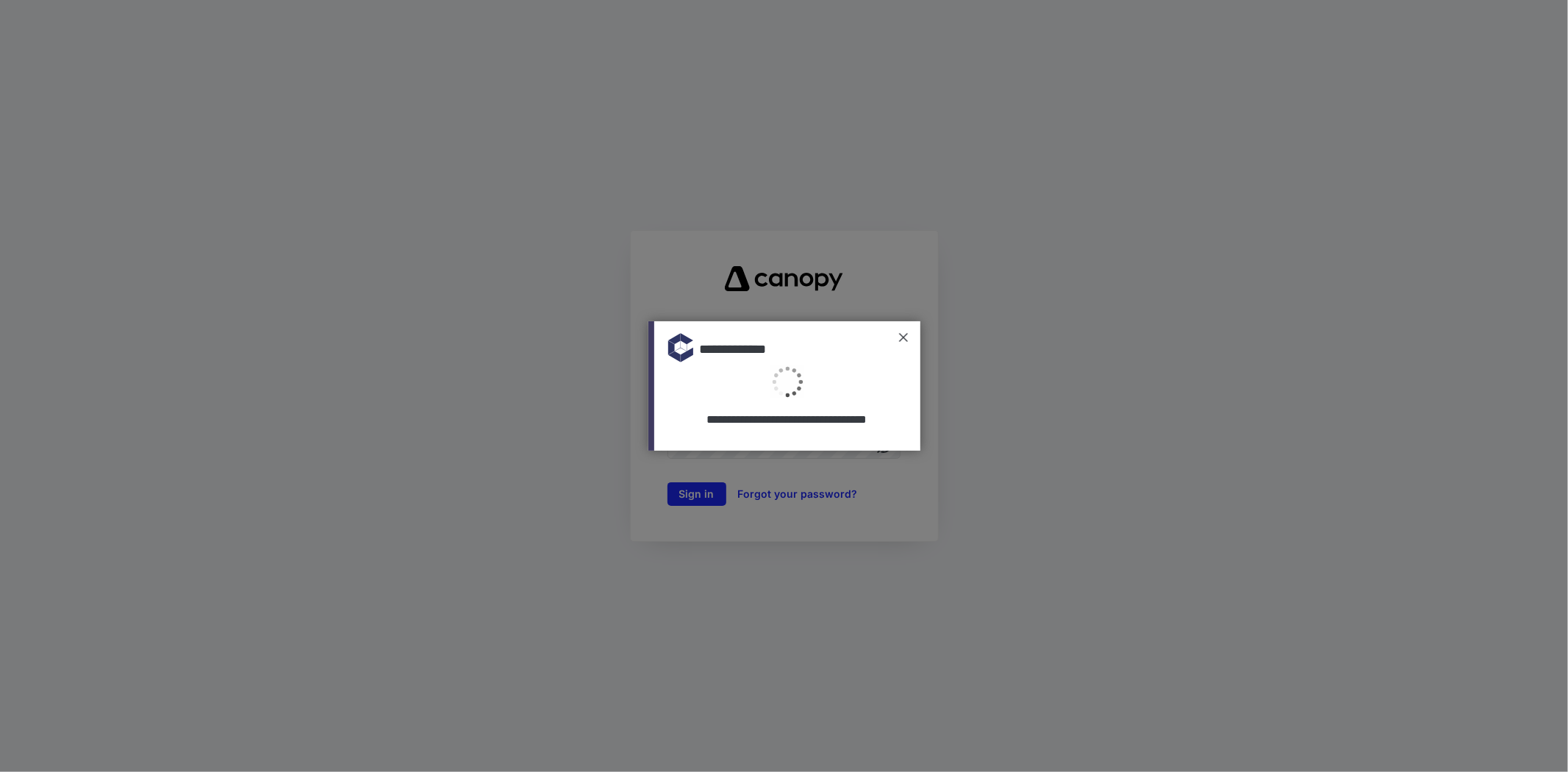 type on "**********" 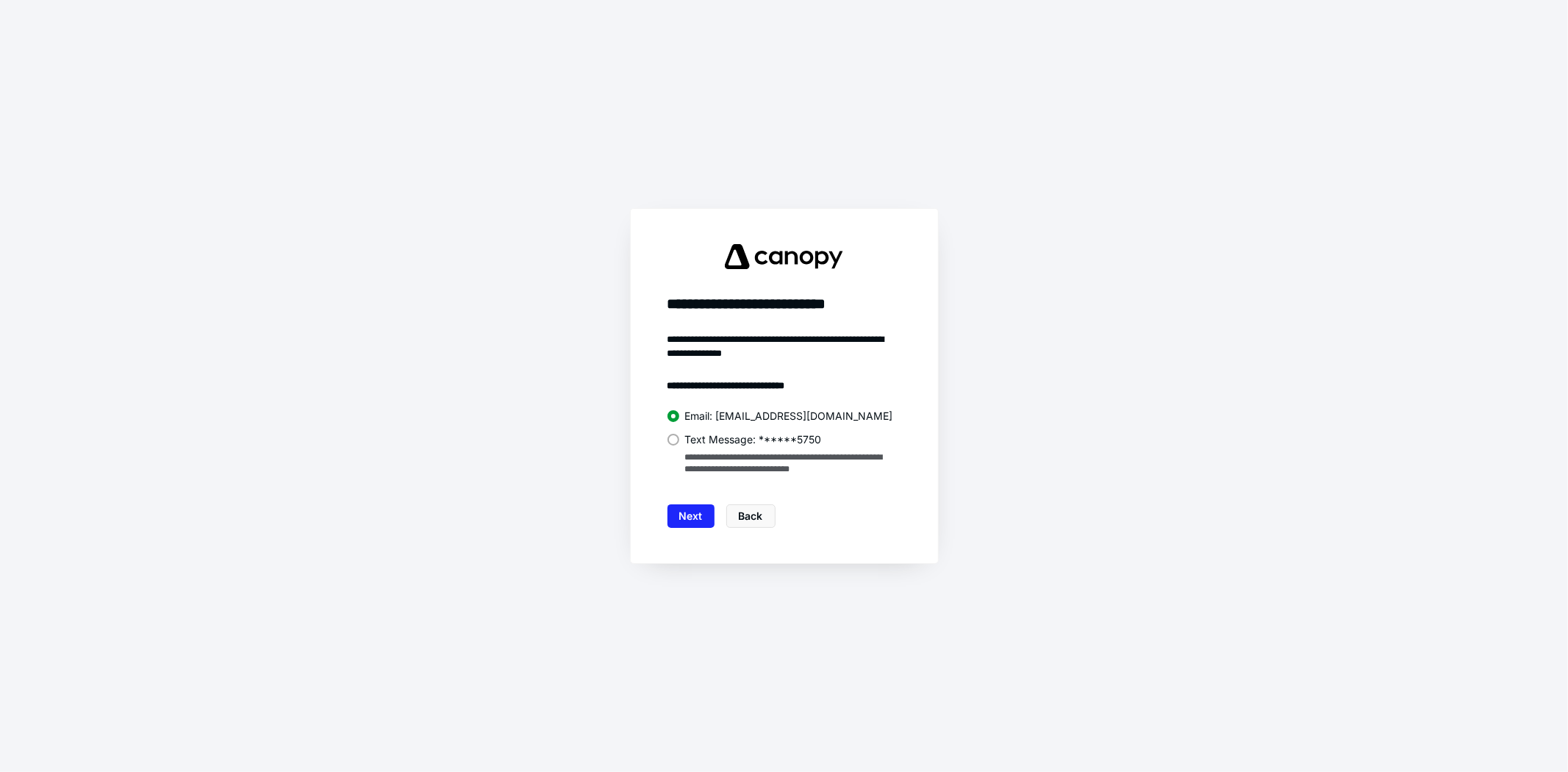 click at bounding box center (673, 440) 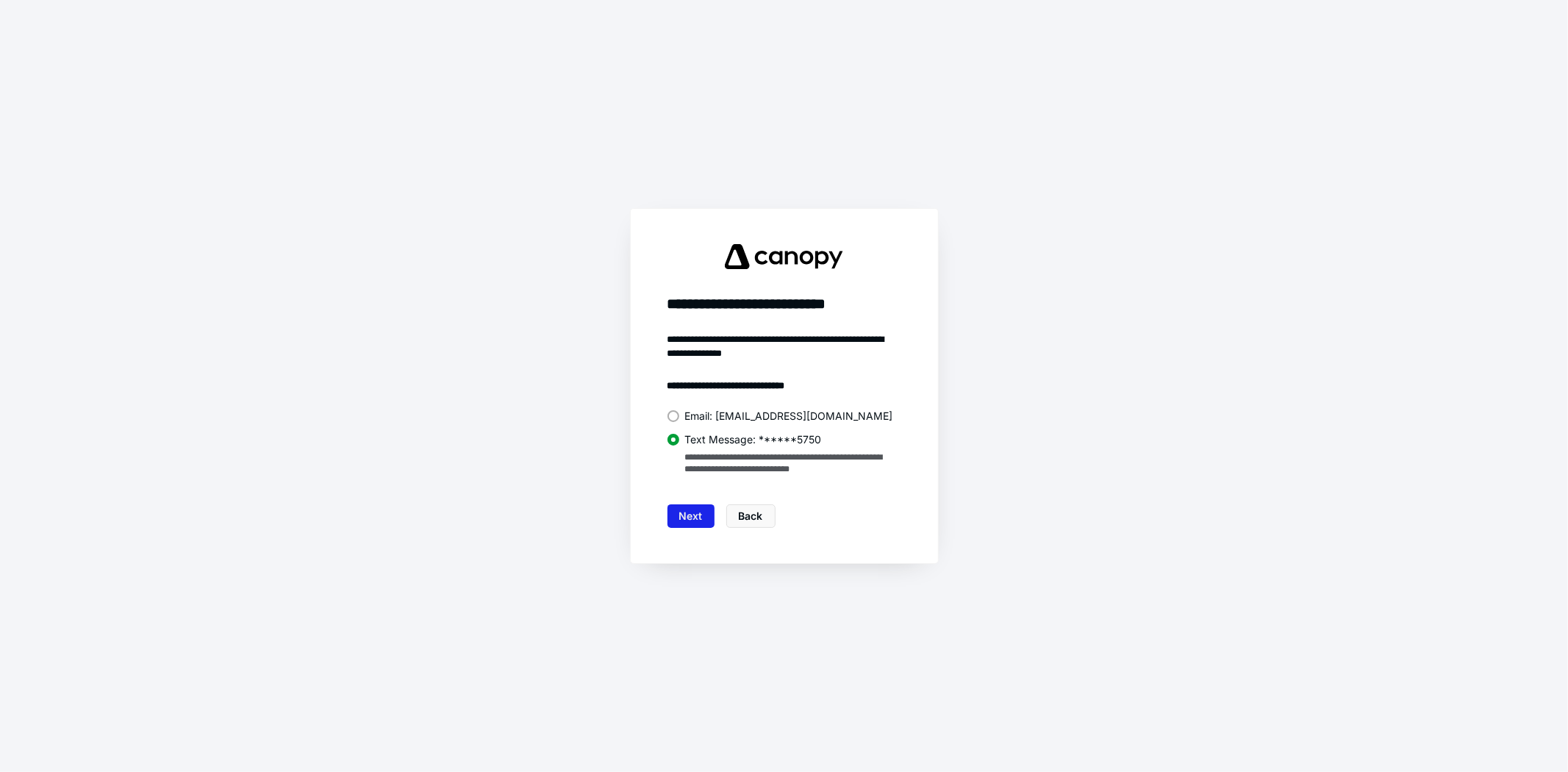 click on "Next" at bounding box center [691, 516] 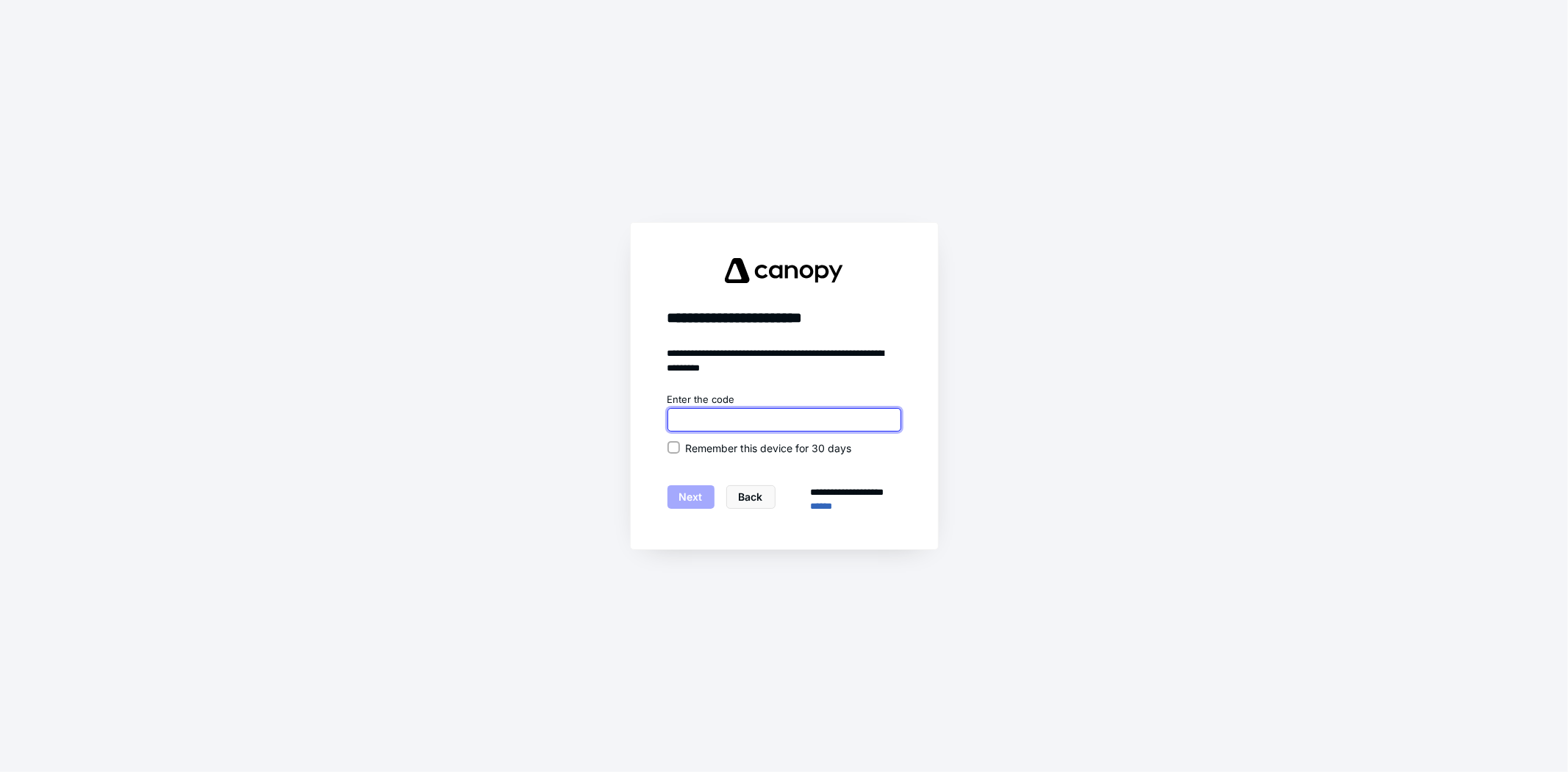 click at bounding box center [784, 420] 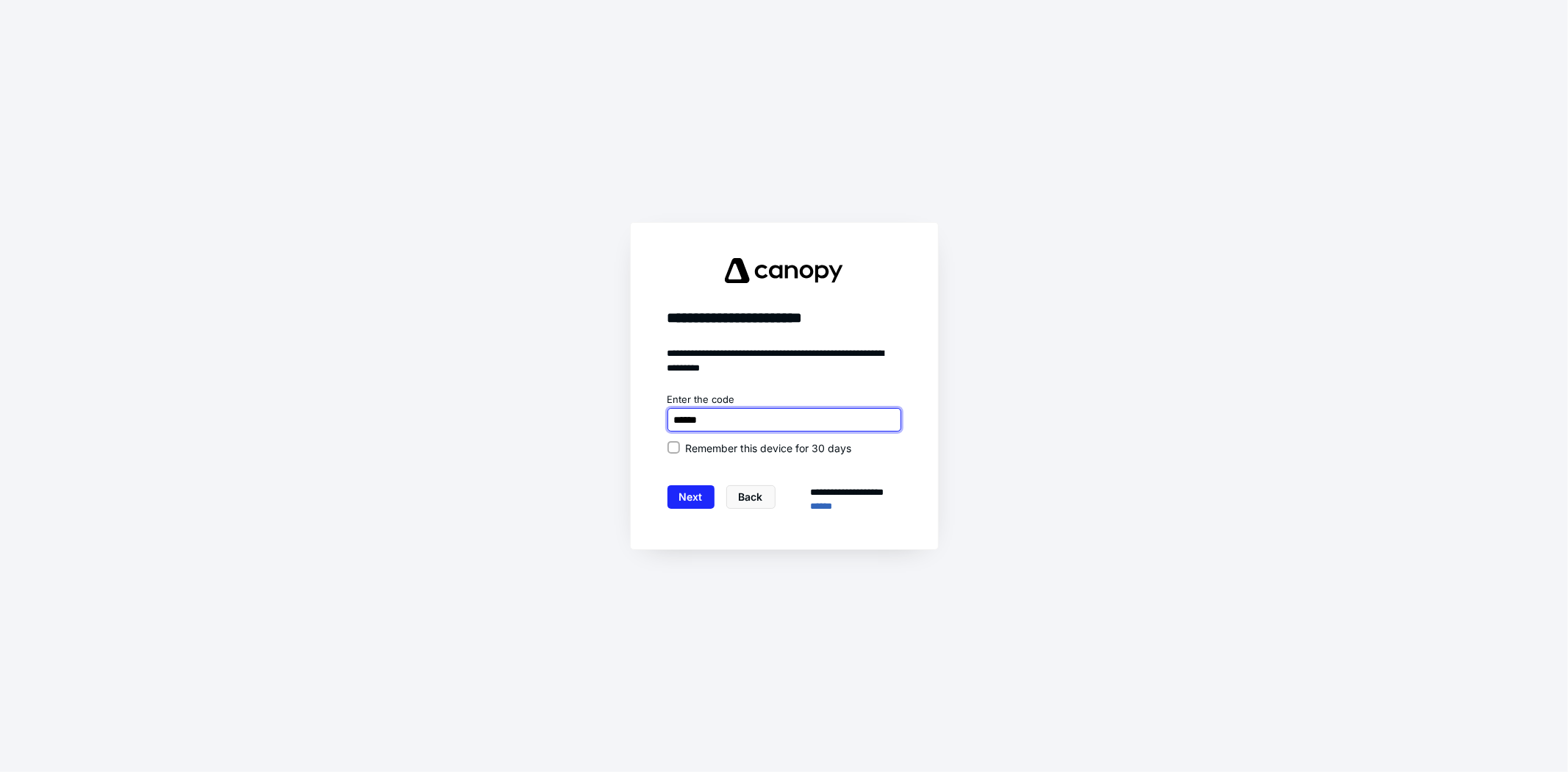 type on "******" 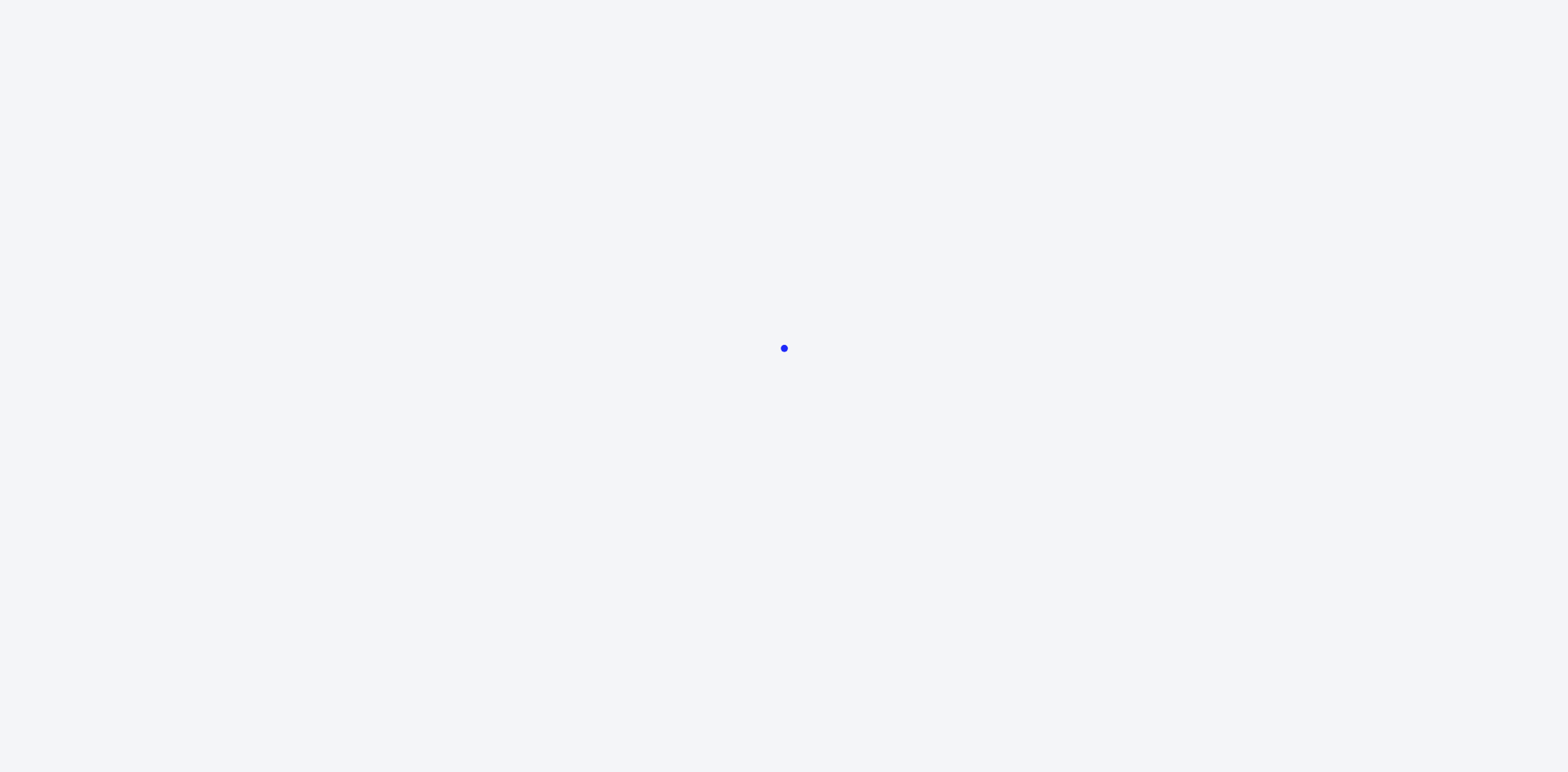 scroll, scrollTop: 0, scrollLeft: 0, axis: both 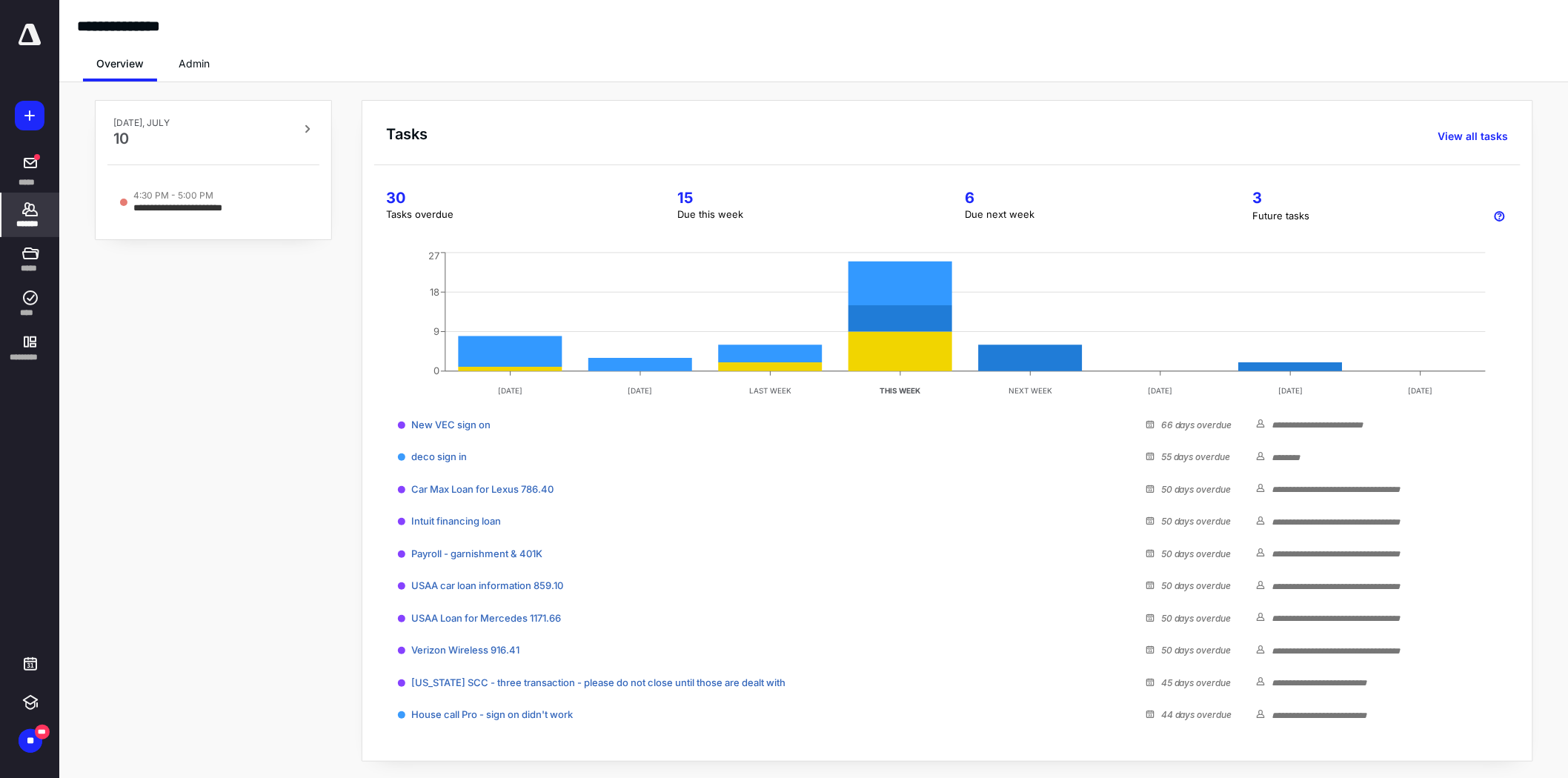 click on "*******" at bounding box center [30, 215] 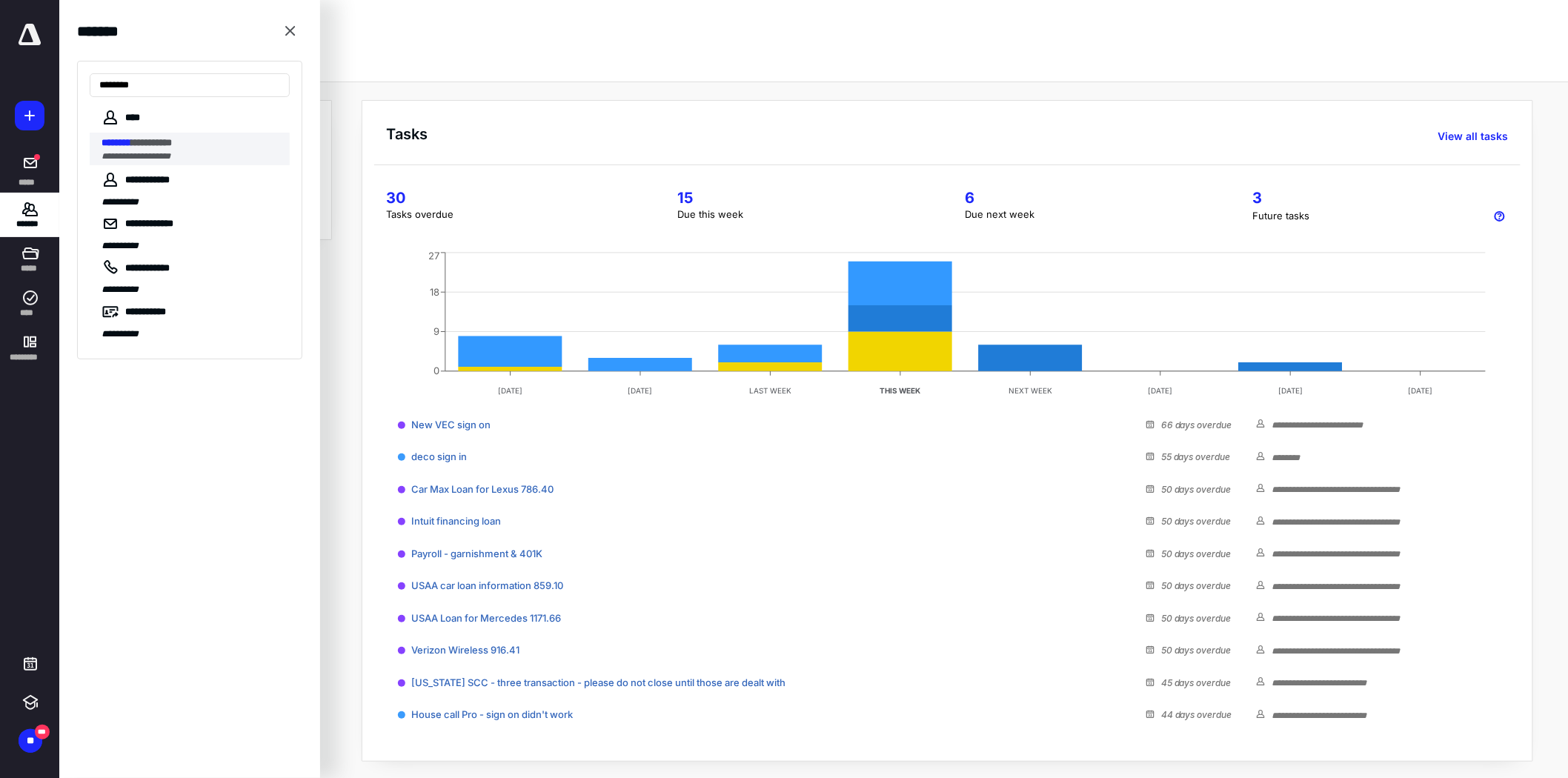 type on "********" 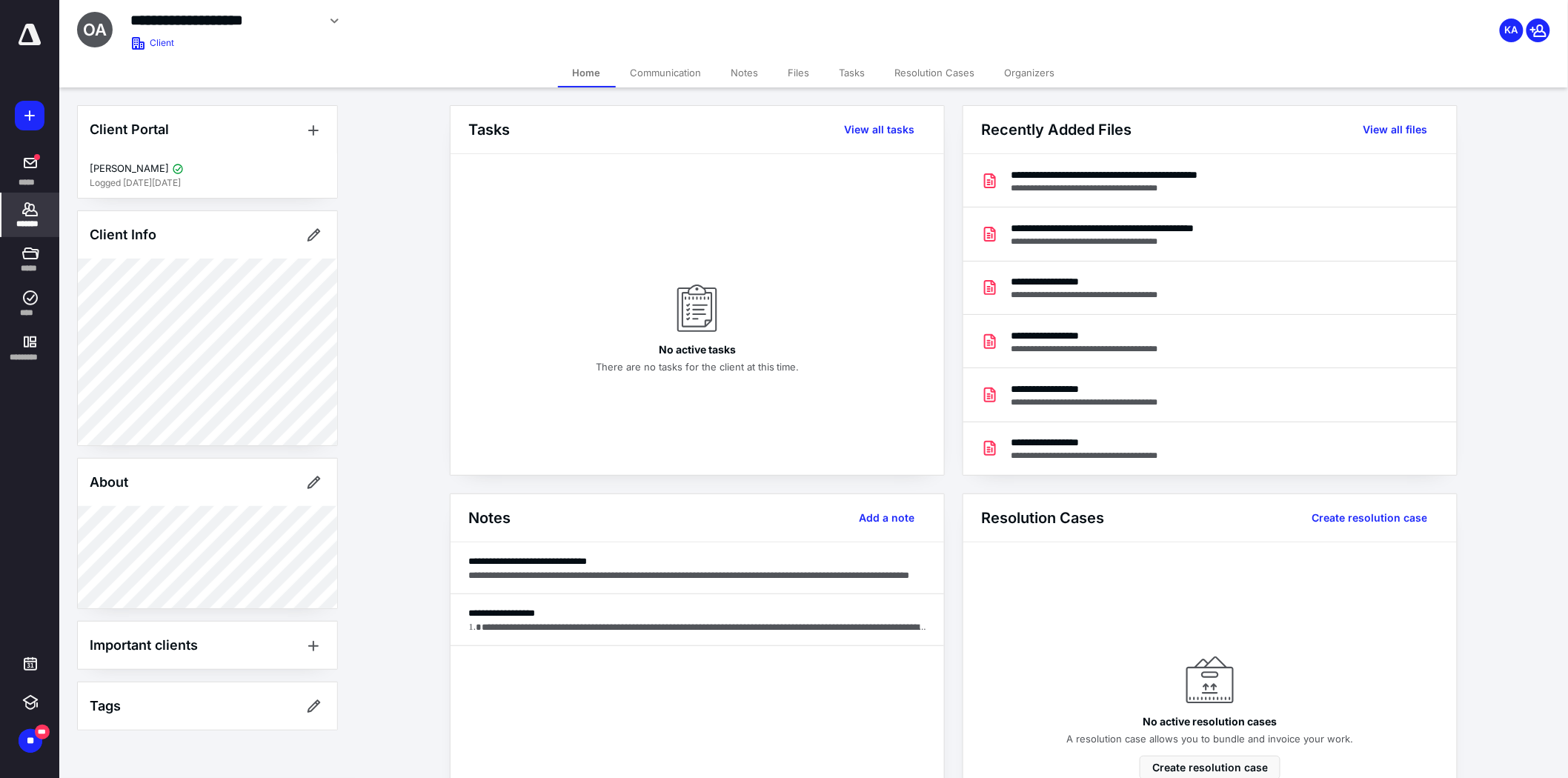 click on "Files" at bounding box center (799, 73) 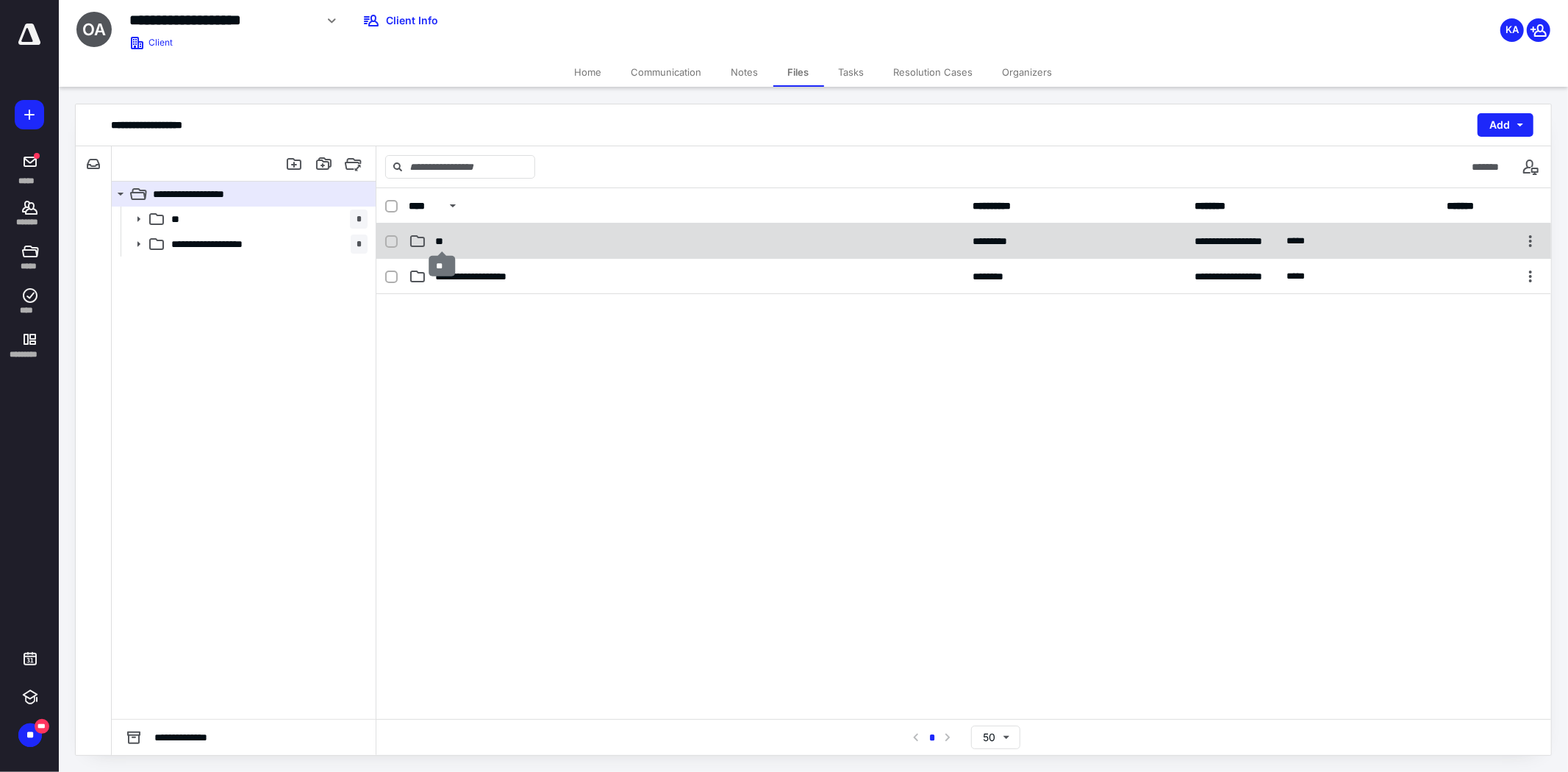 click on "**" at bounding box center (442, 241) 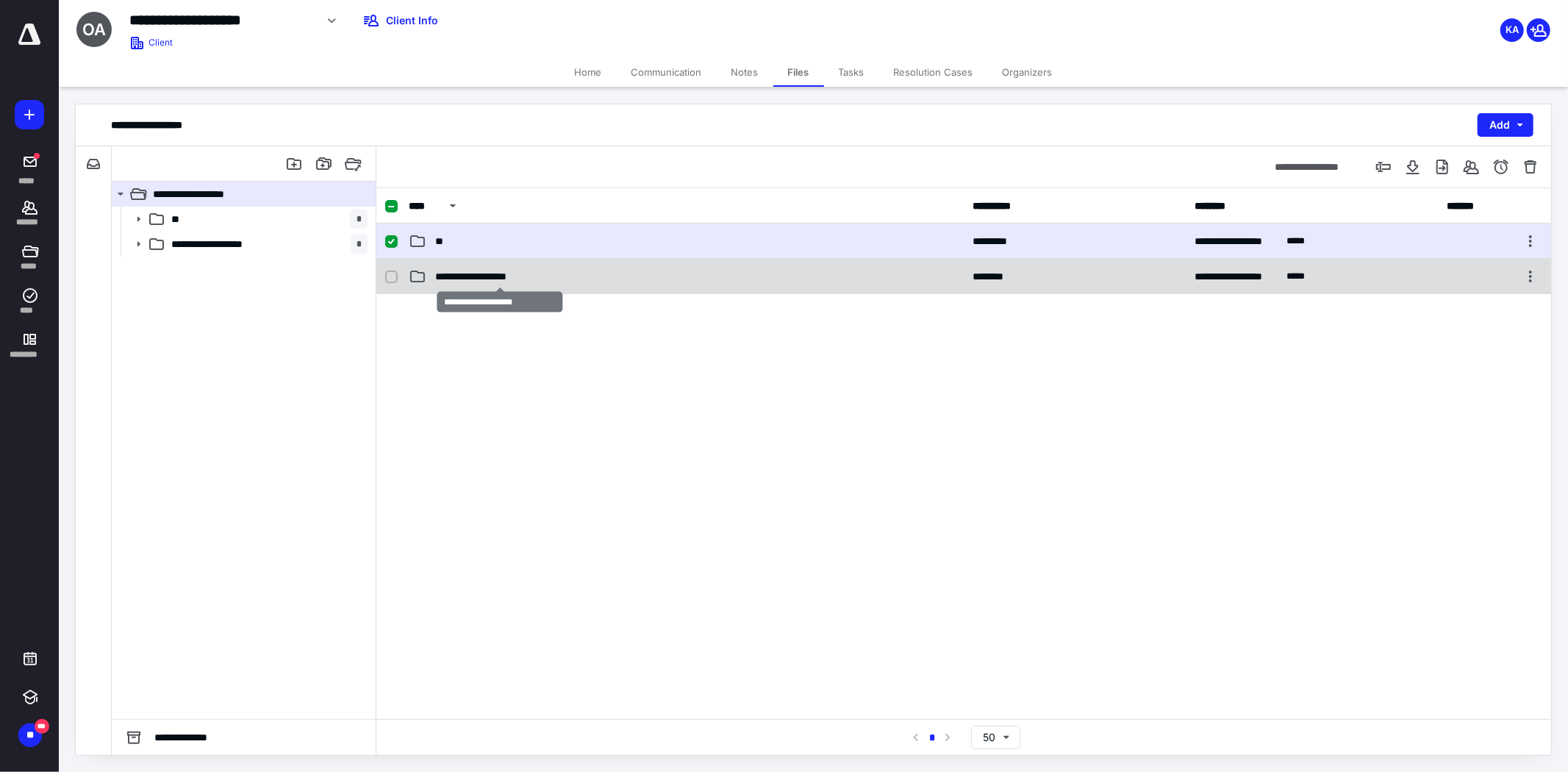 click on "**********" at bounding box center (499, 276) 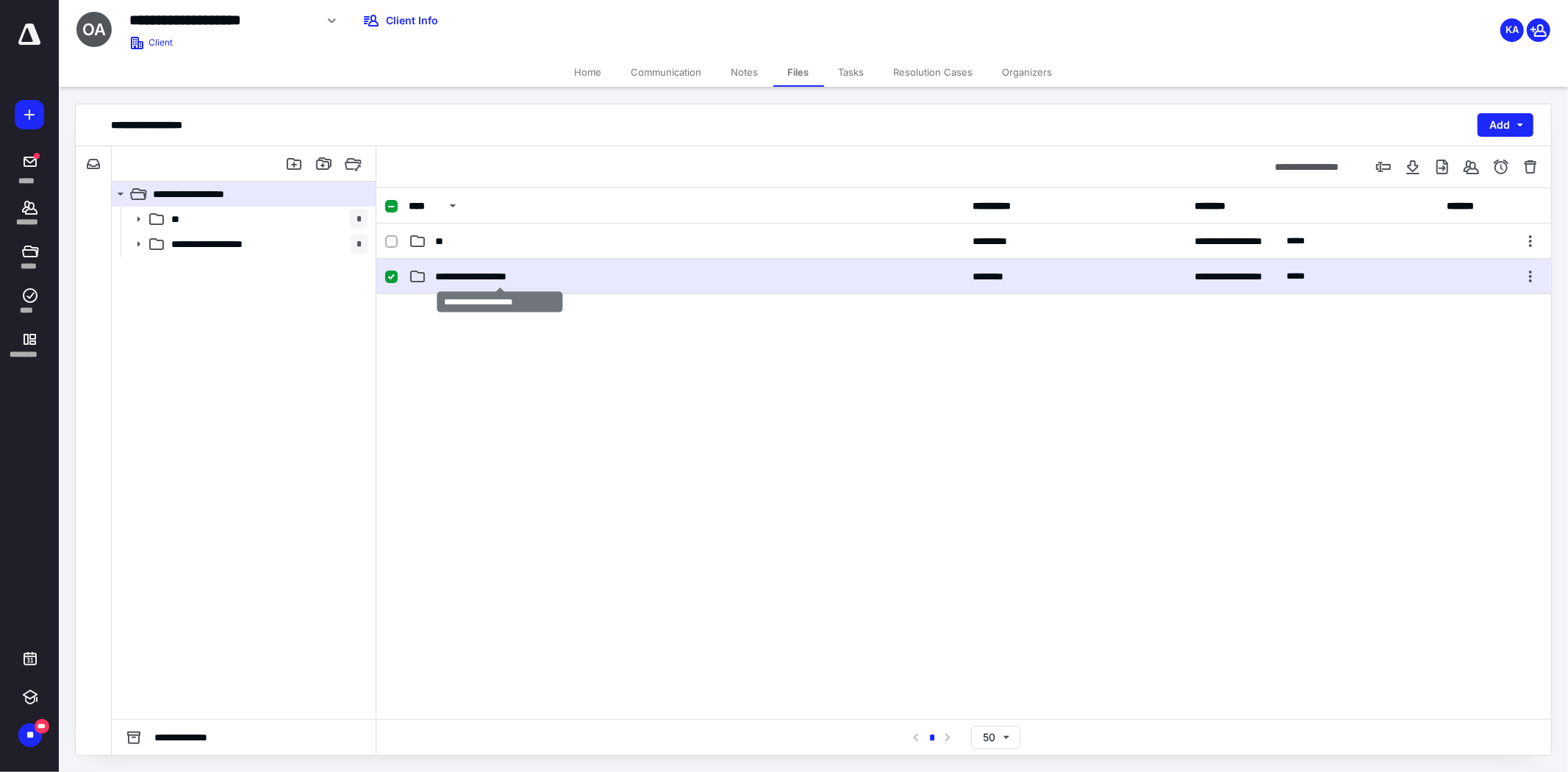click on "**********" at bounding box center [499, 276] 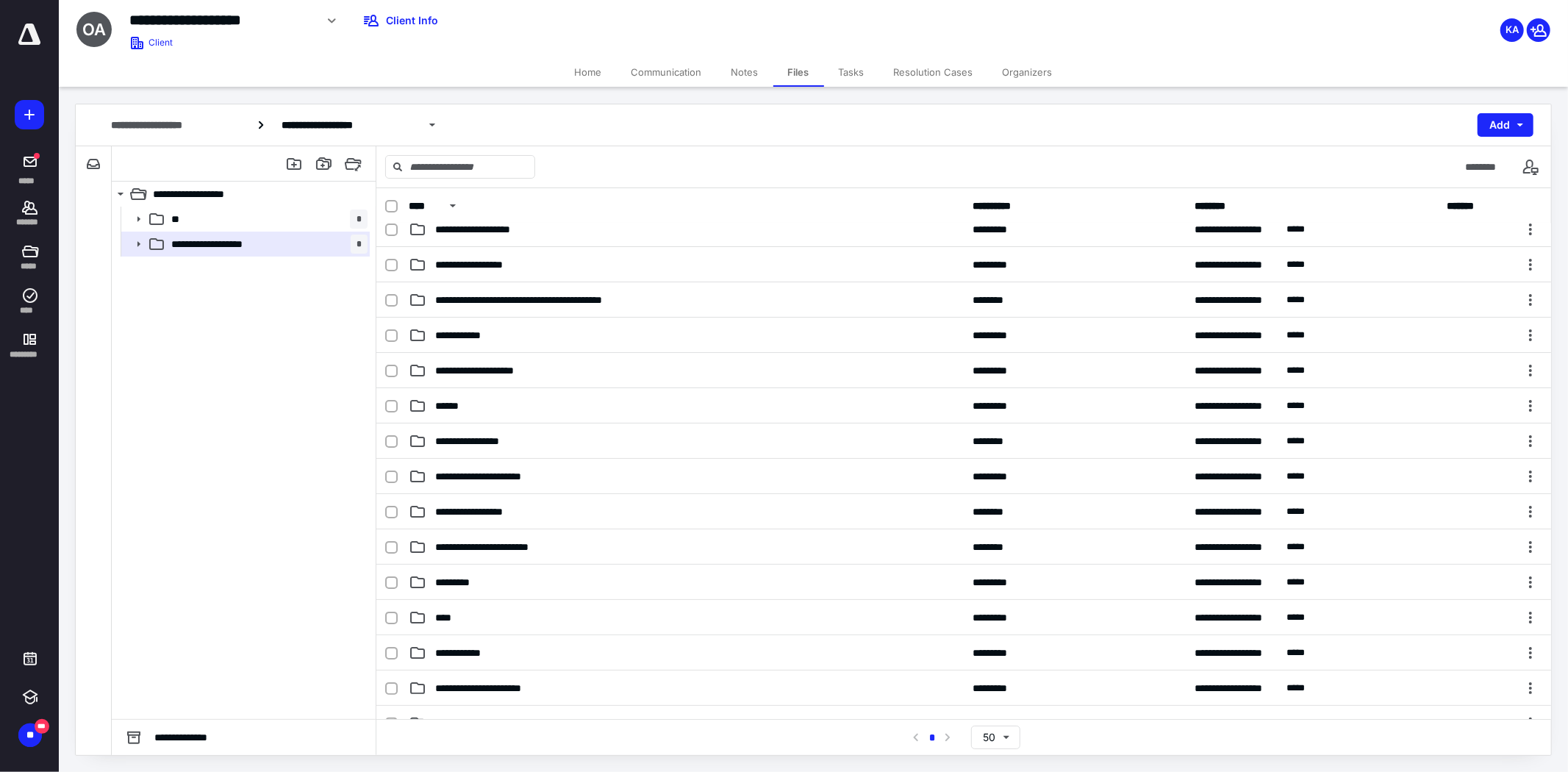 scroll, scrollTop: 326, scrollLeft: 0, axis: vertical 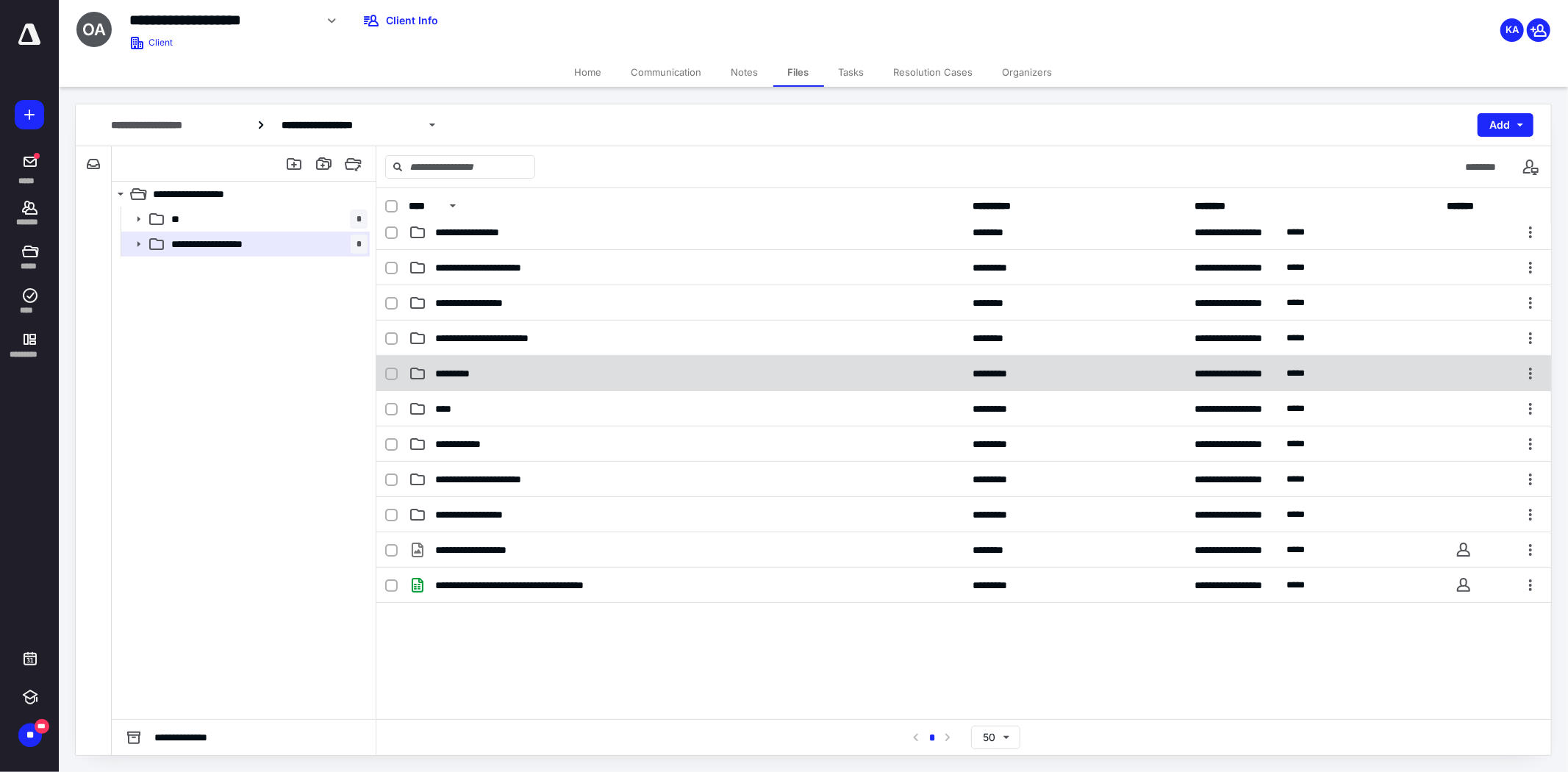 click on "*********" at bounding box center [686, 374] 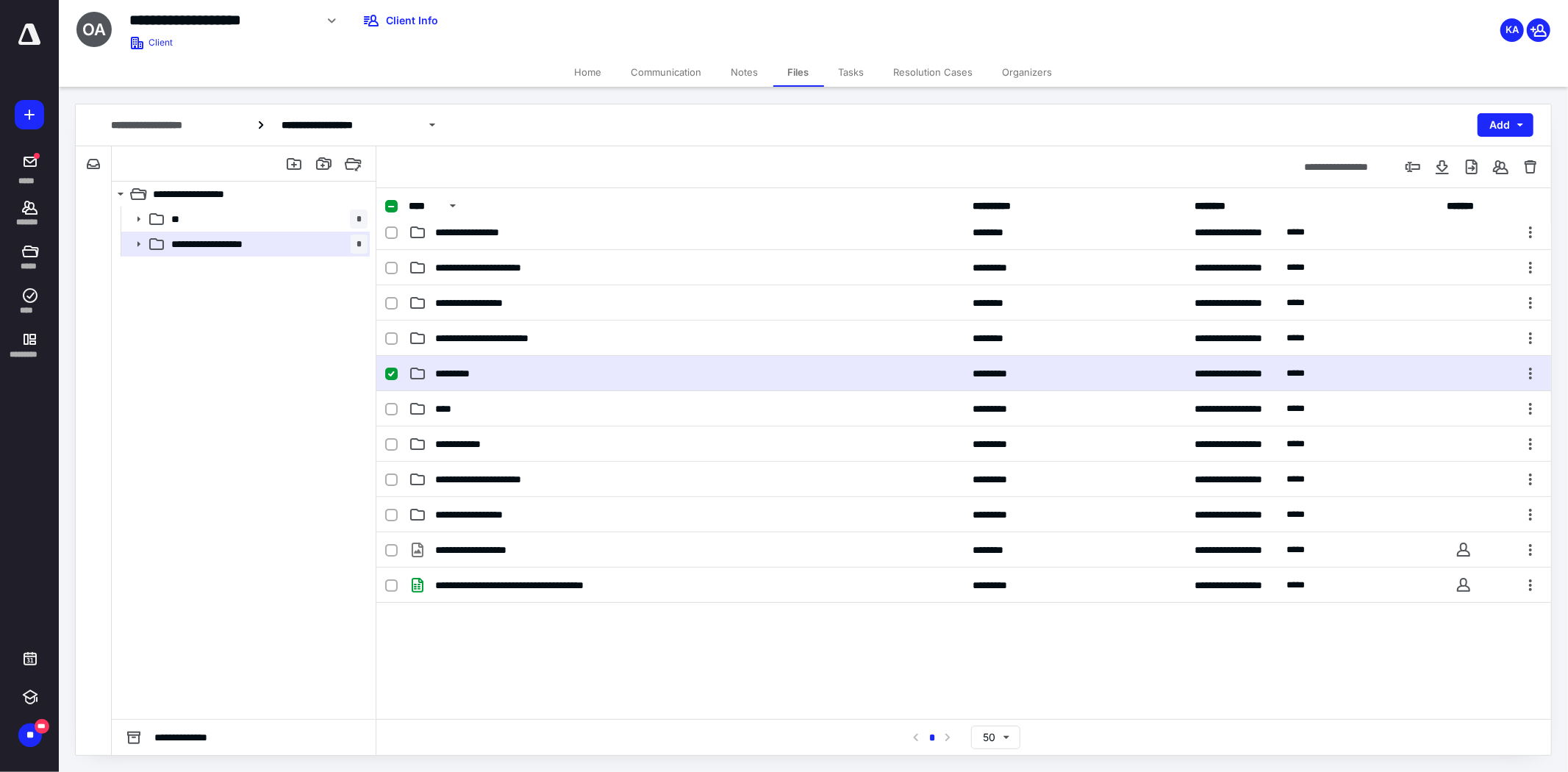 click on "*********" at bounding box center (686, 374) 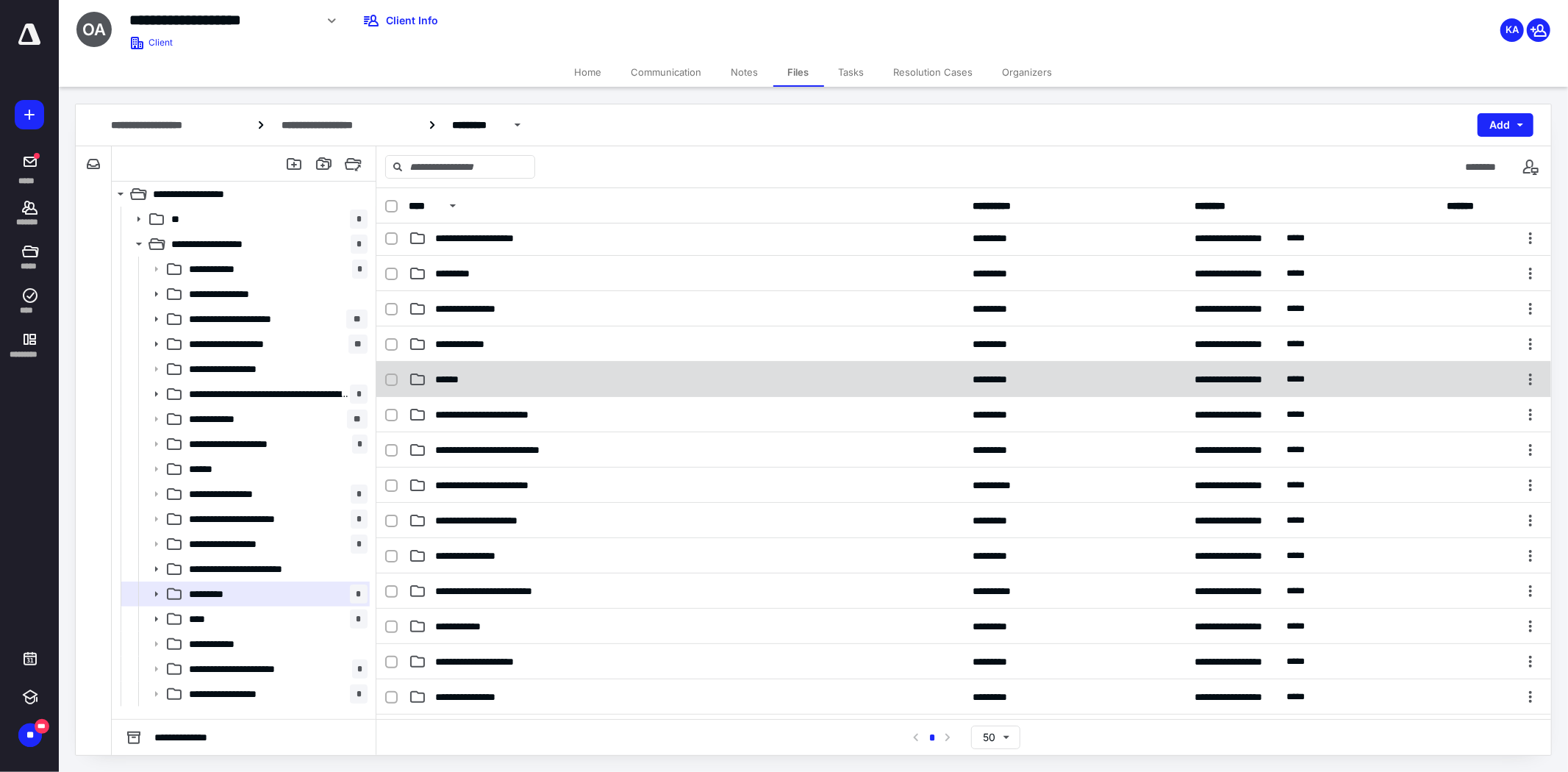 scroll, scrollTop: 214, scrollLeft: 0, axis: vertical 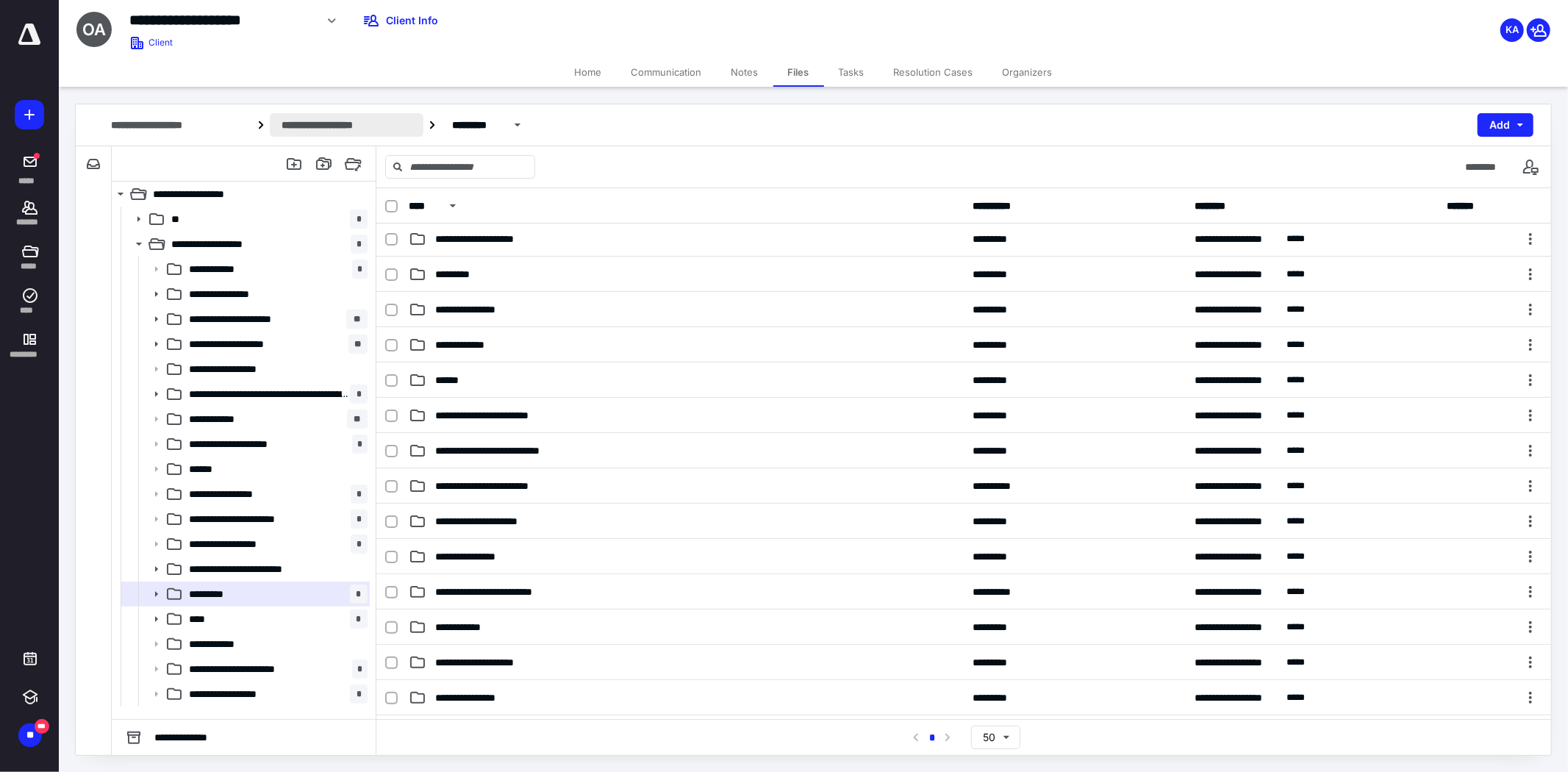 click on "**********" at bounding box center [346, 125] 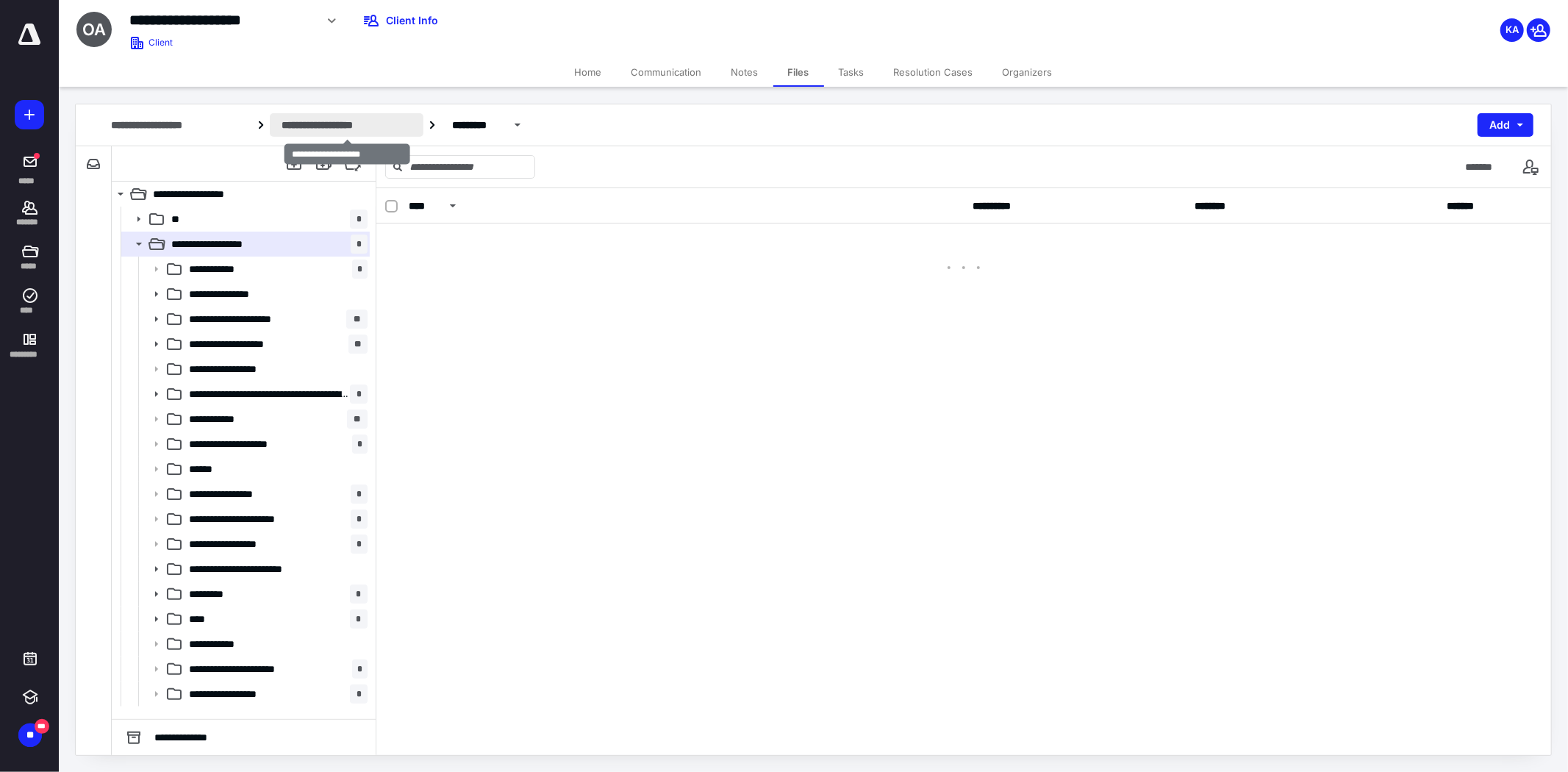 scroll, scrollTop: 0, scrollLeft: 0, axis: both 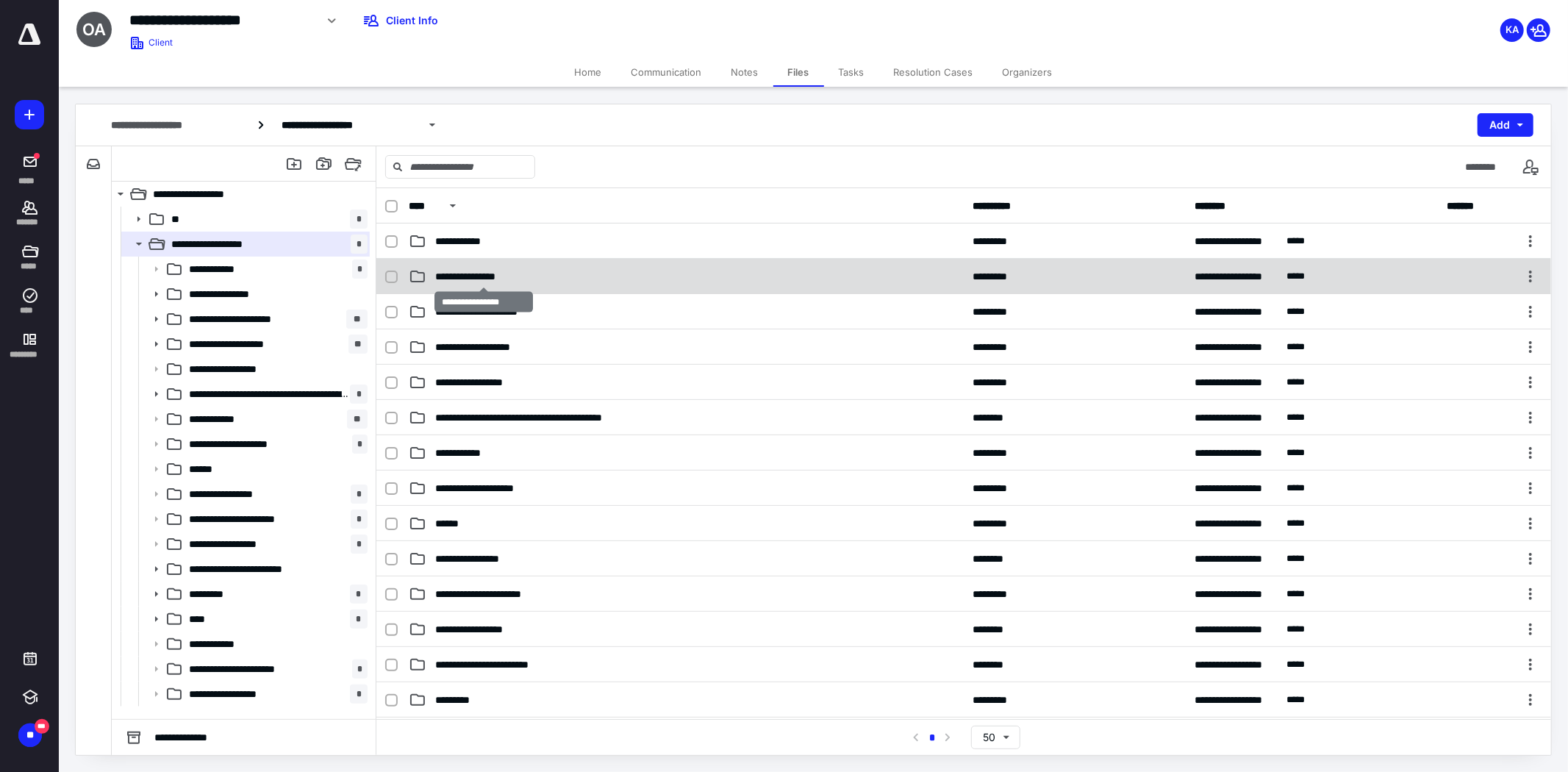 click on "**********" at bounding box center (484, 276) 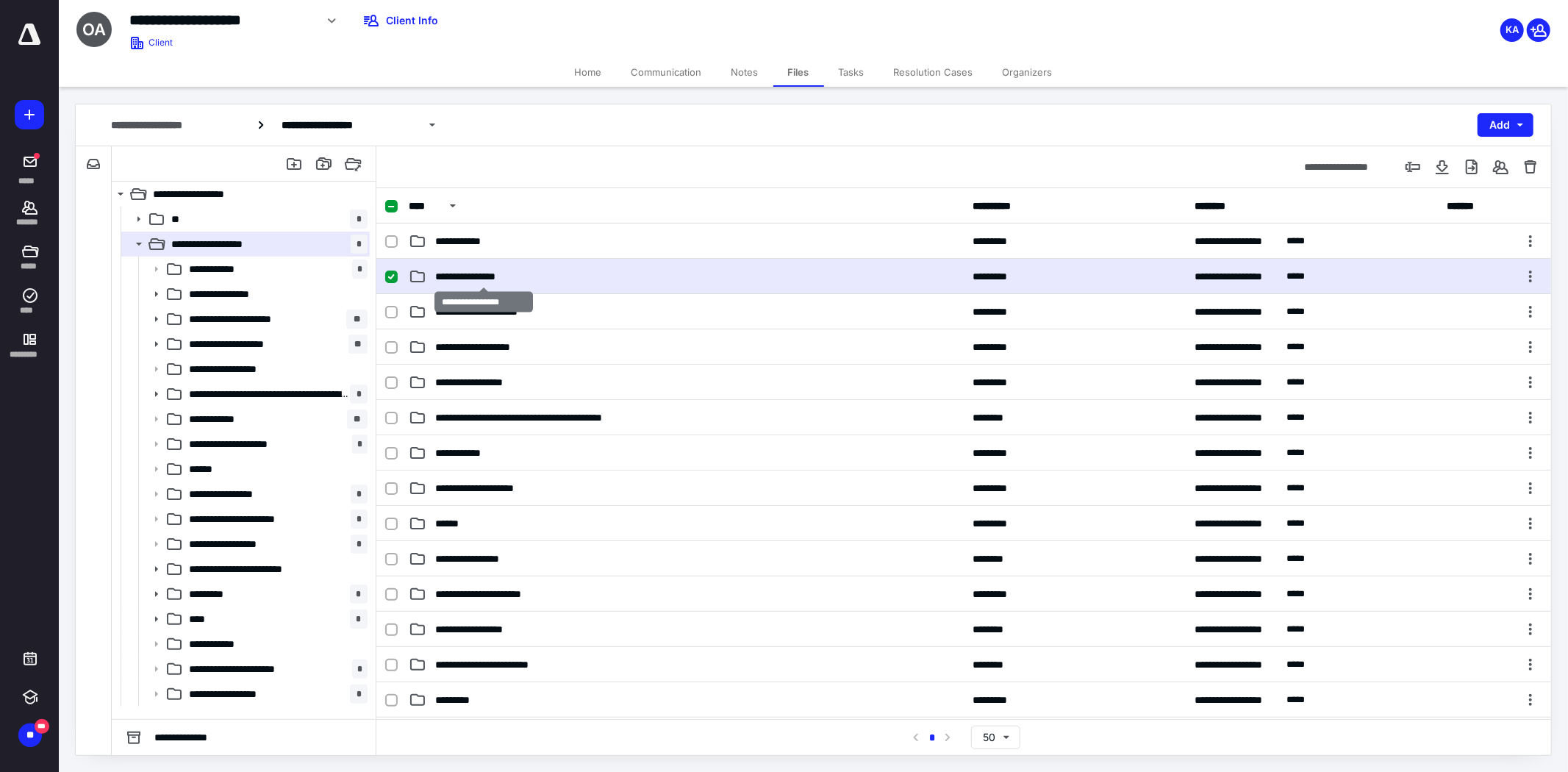 click on "**********" at bounding box center (484, 276) 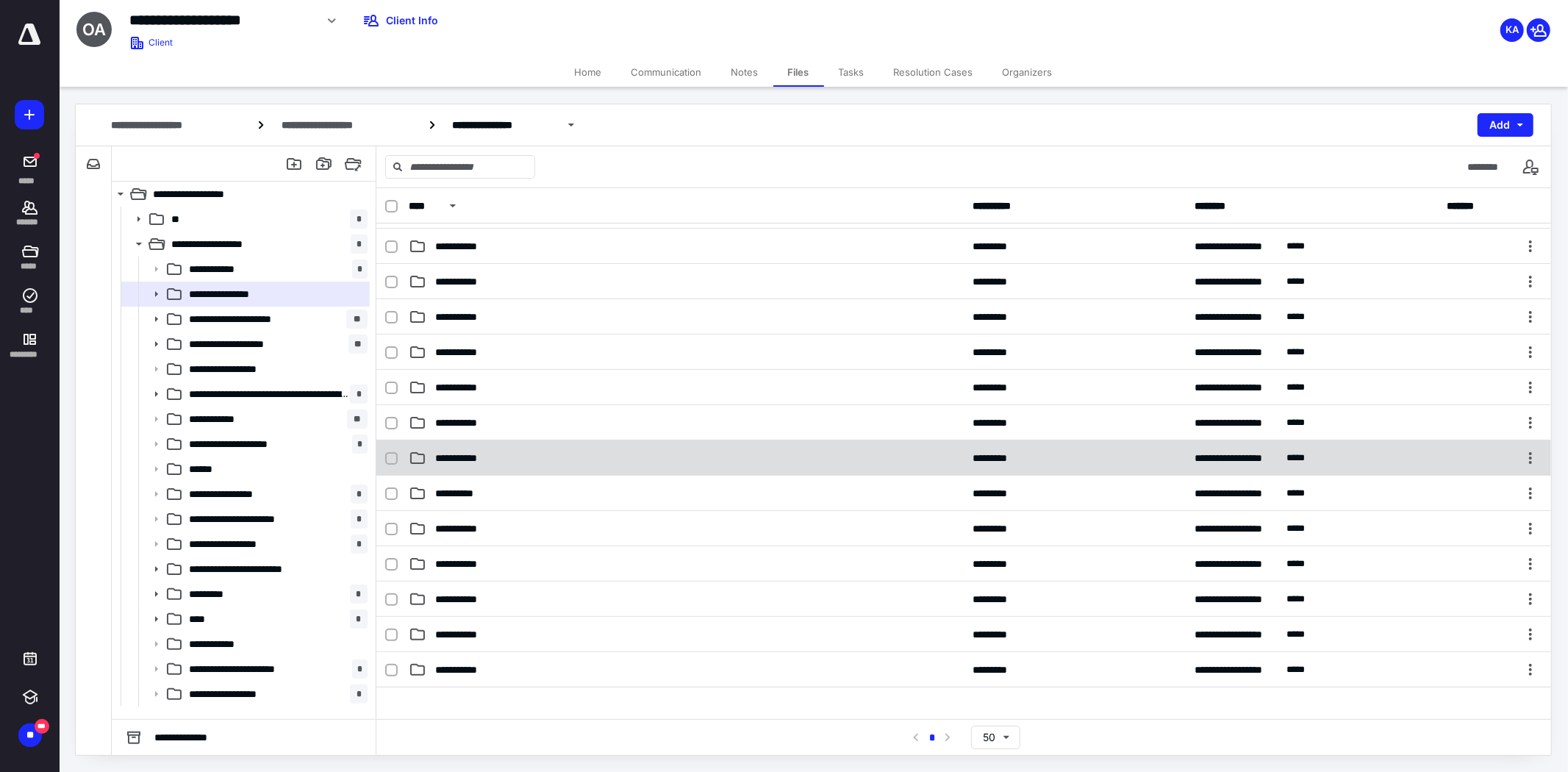 scroll, scrollTop: 290, scrollLeft: 0, axis: vertical 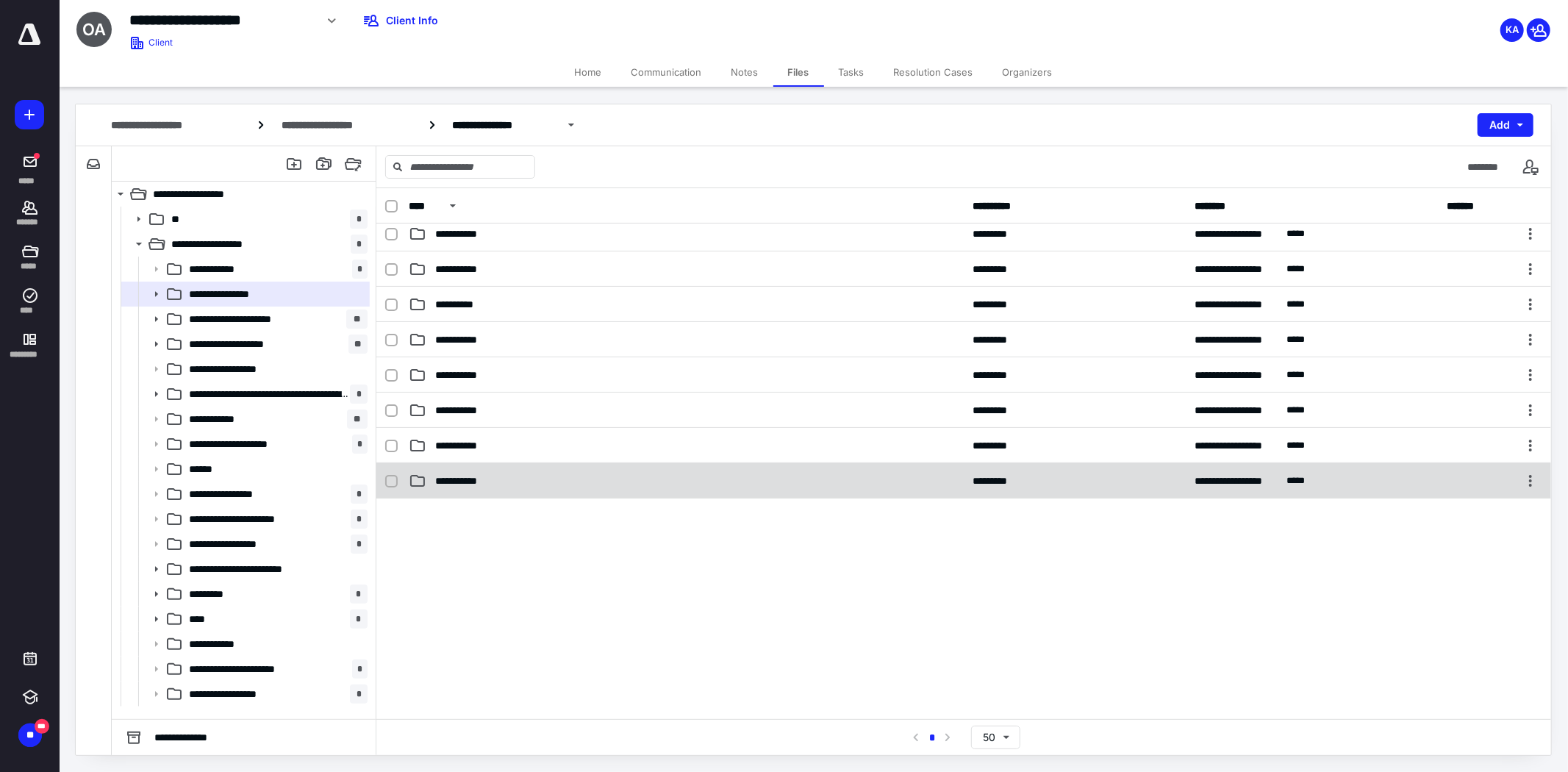 click on "**********" at bounding box center (467, 481) 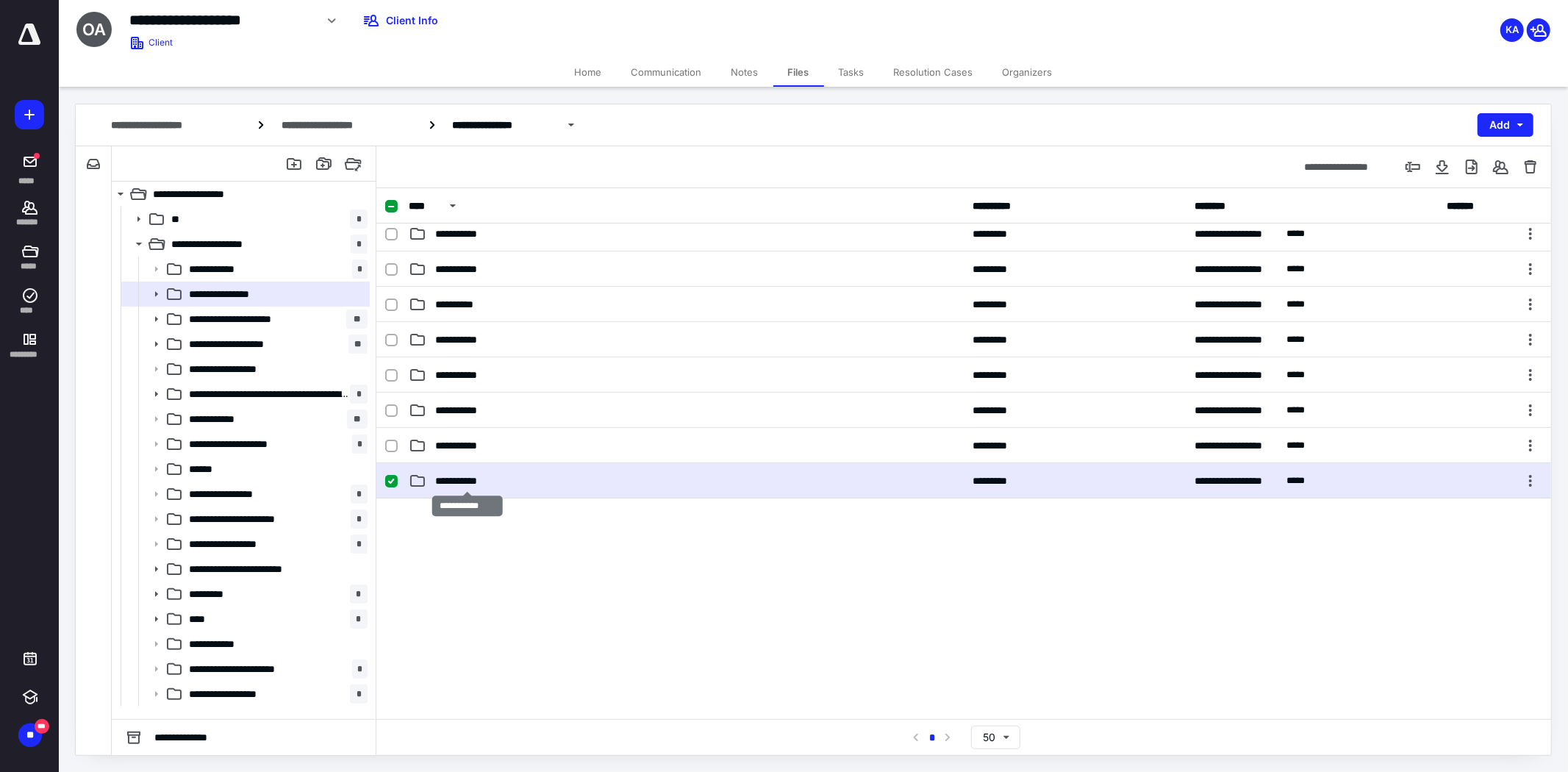 click on "**********" at bounding box center (467, 481) 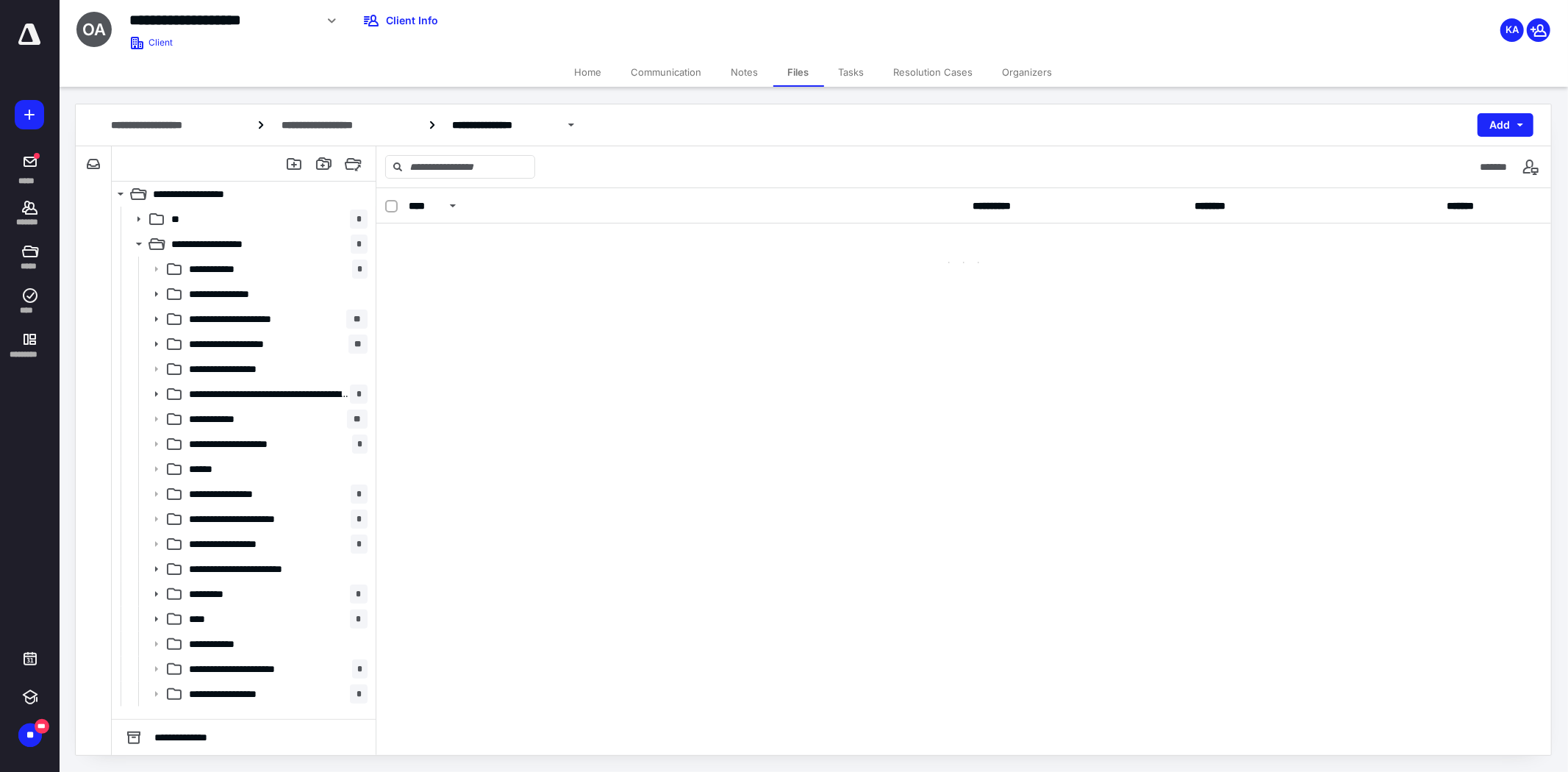 scroll, scrollTop: 0, scrollLeft: 0, axis: both 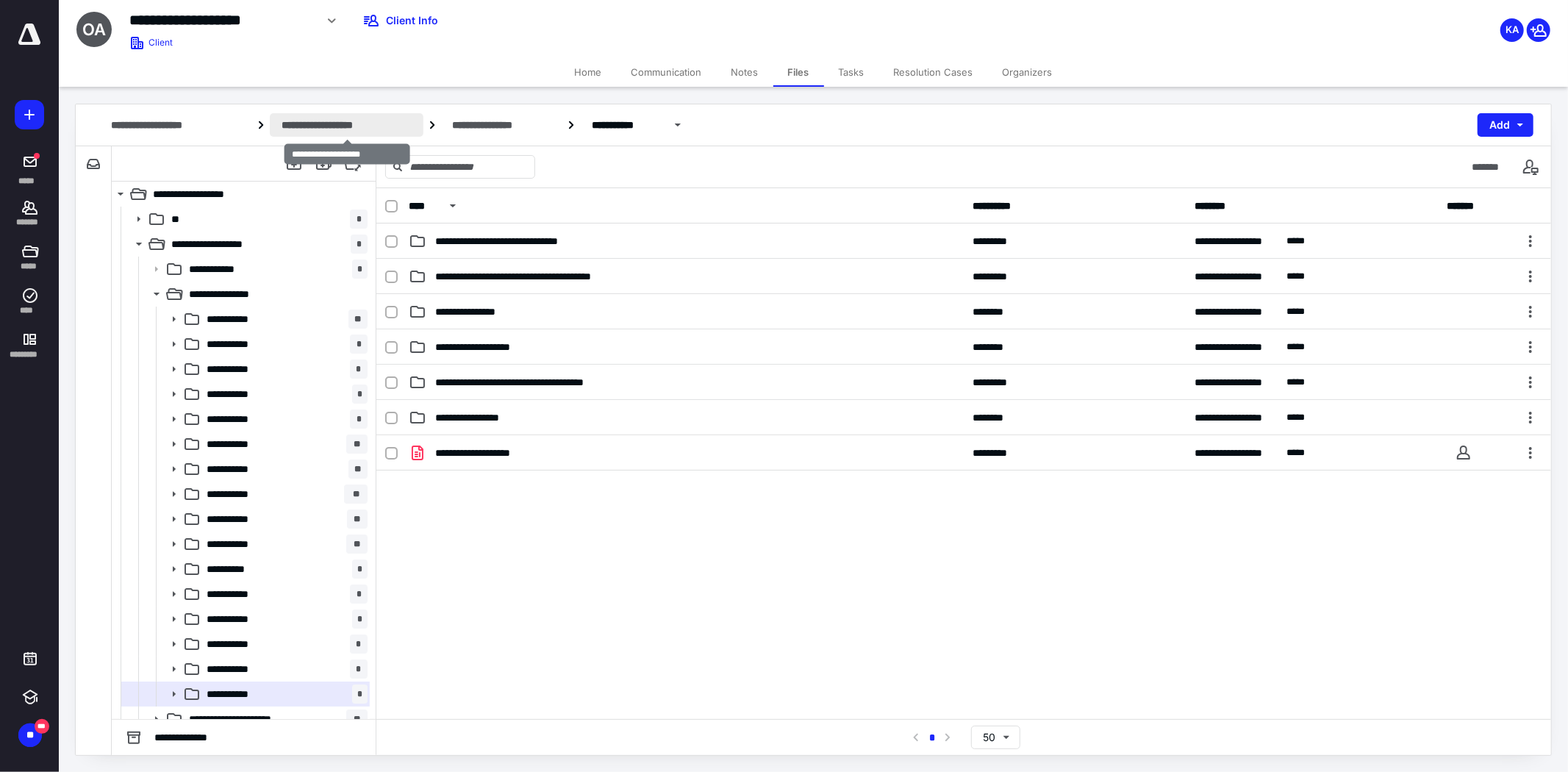 click on "**********" at bounding box center [346, 125] 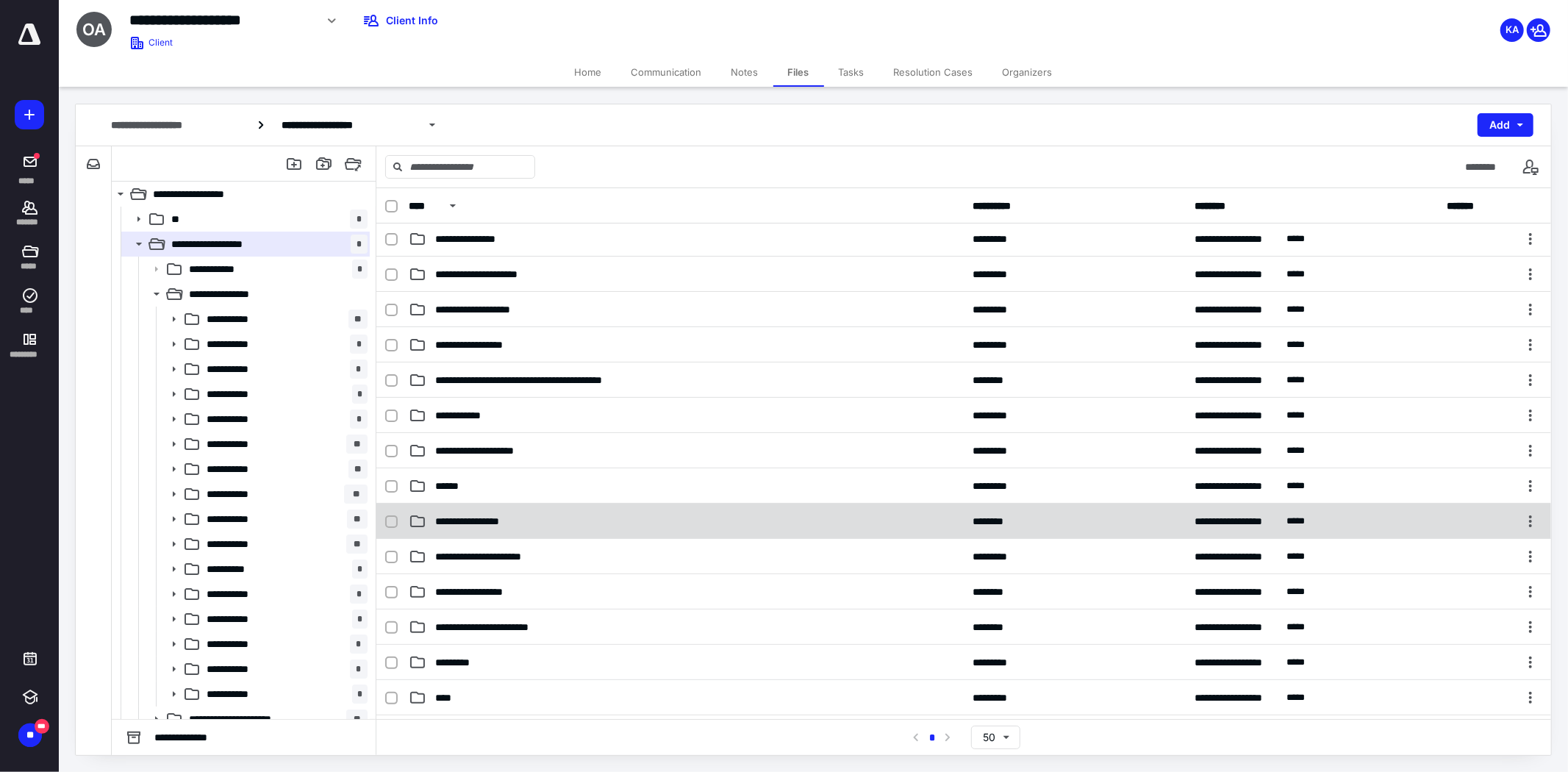 scroll, scrollTop: 0, scrollLeft: 0, axis: both 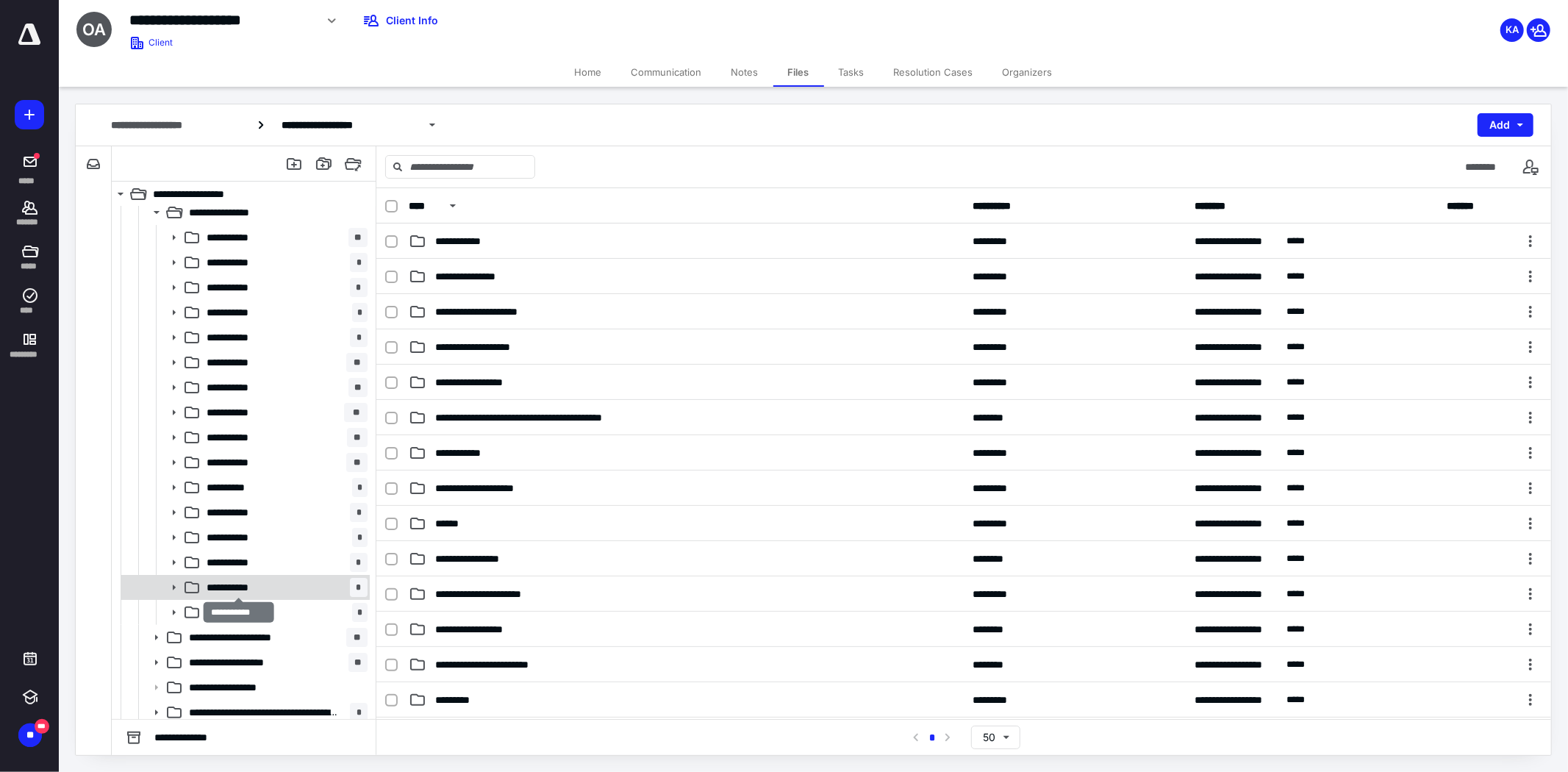 click on "**********" at bounding box center (239, 587) 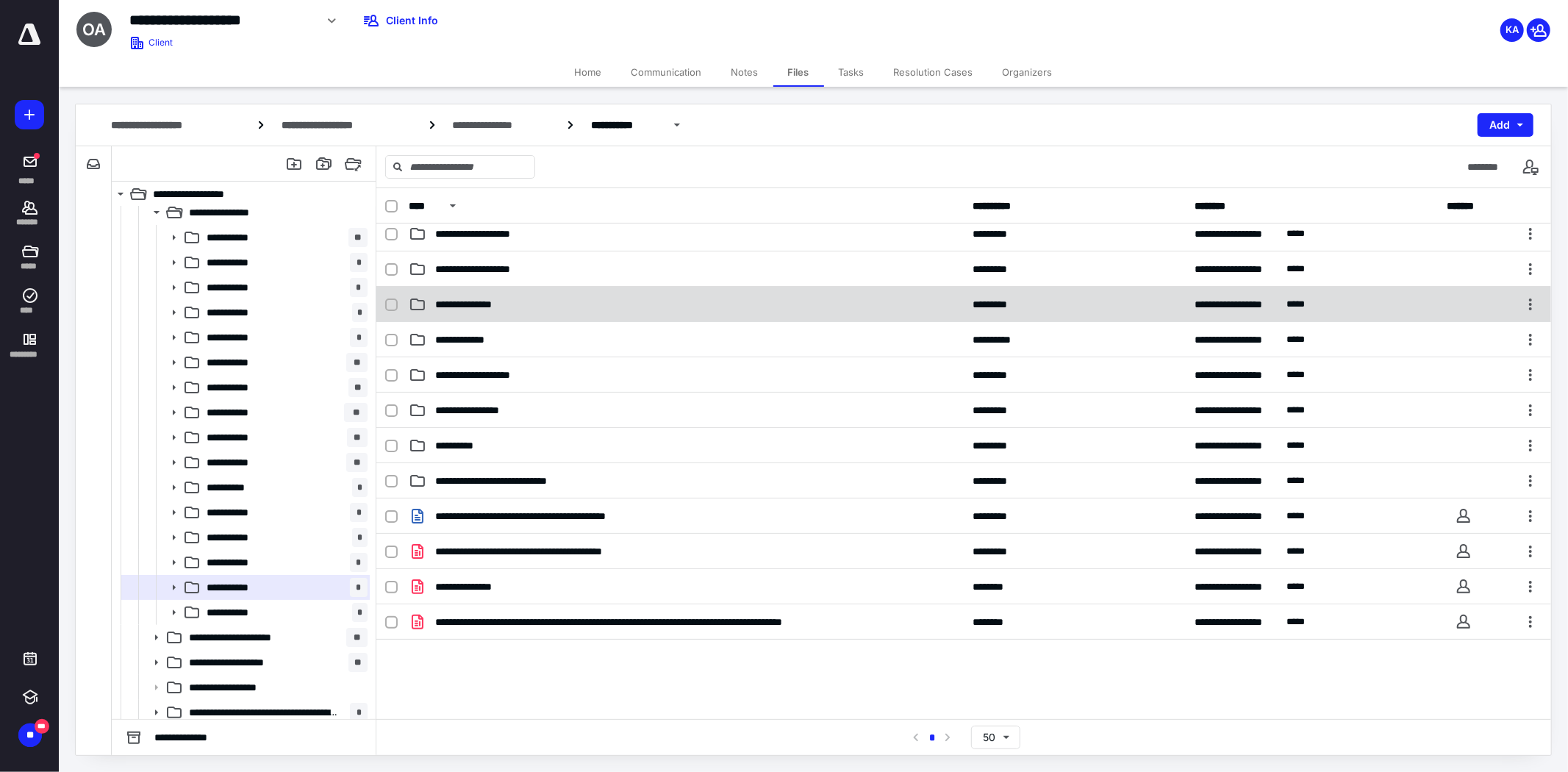 scroll, scrollTop: 149, scrollLeft: 0, axis: vertical 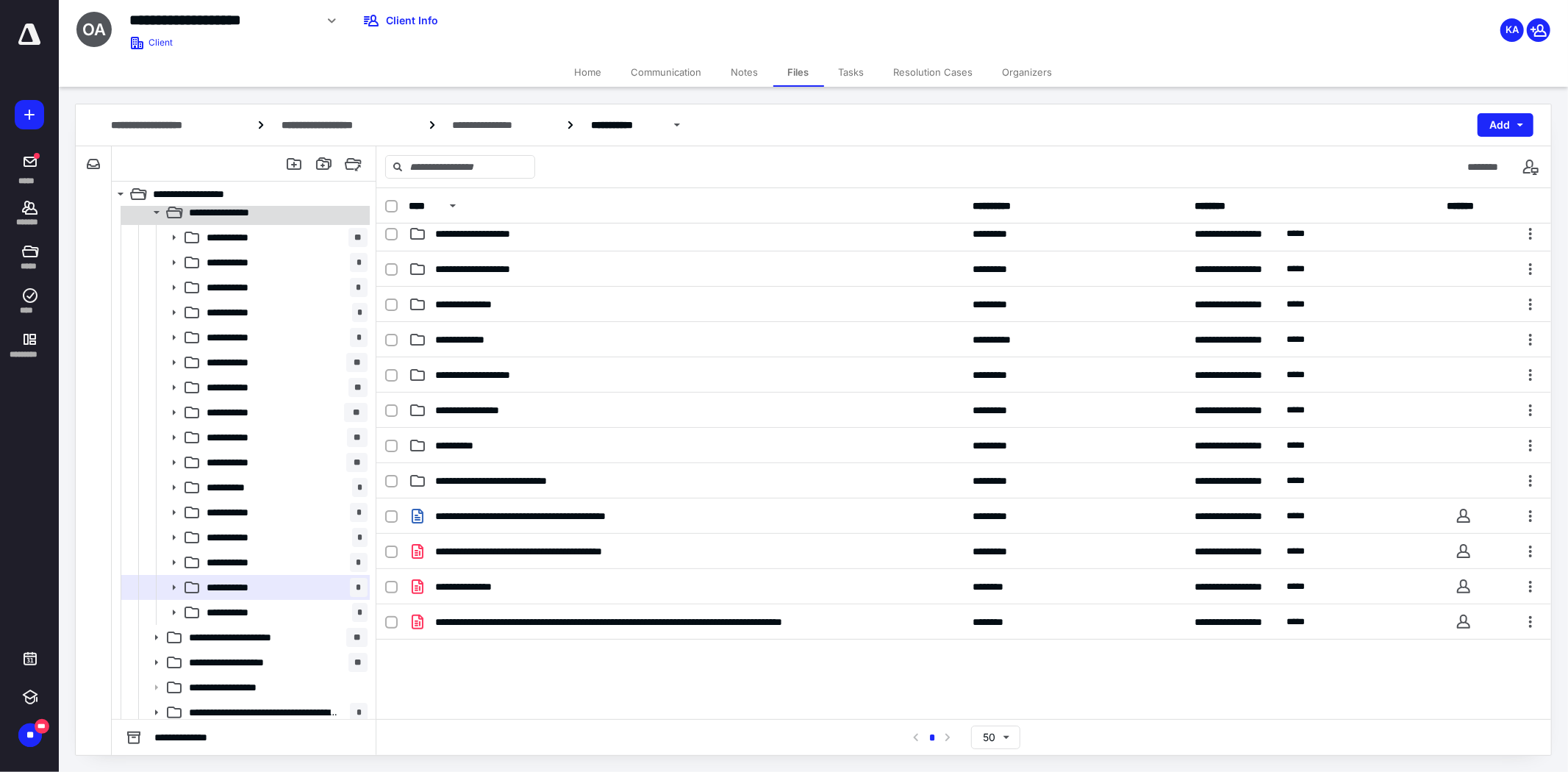 click on "**********" at bounding box center [237, 212] 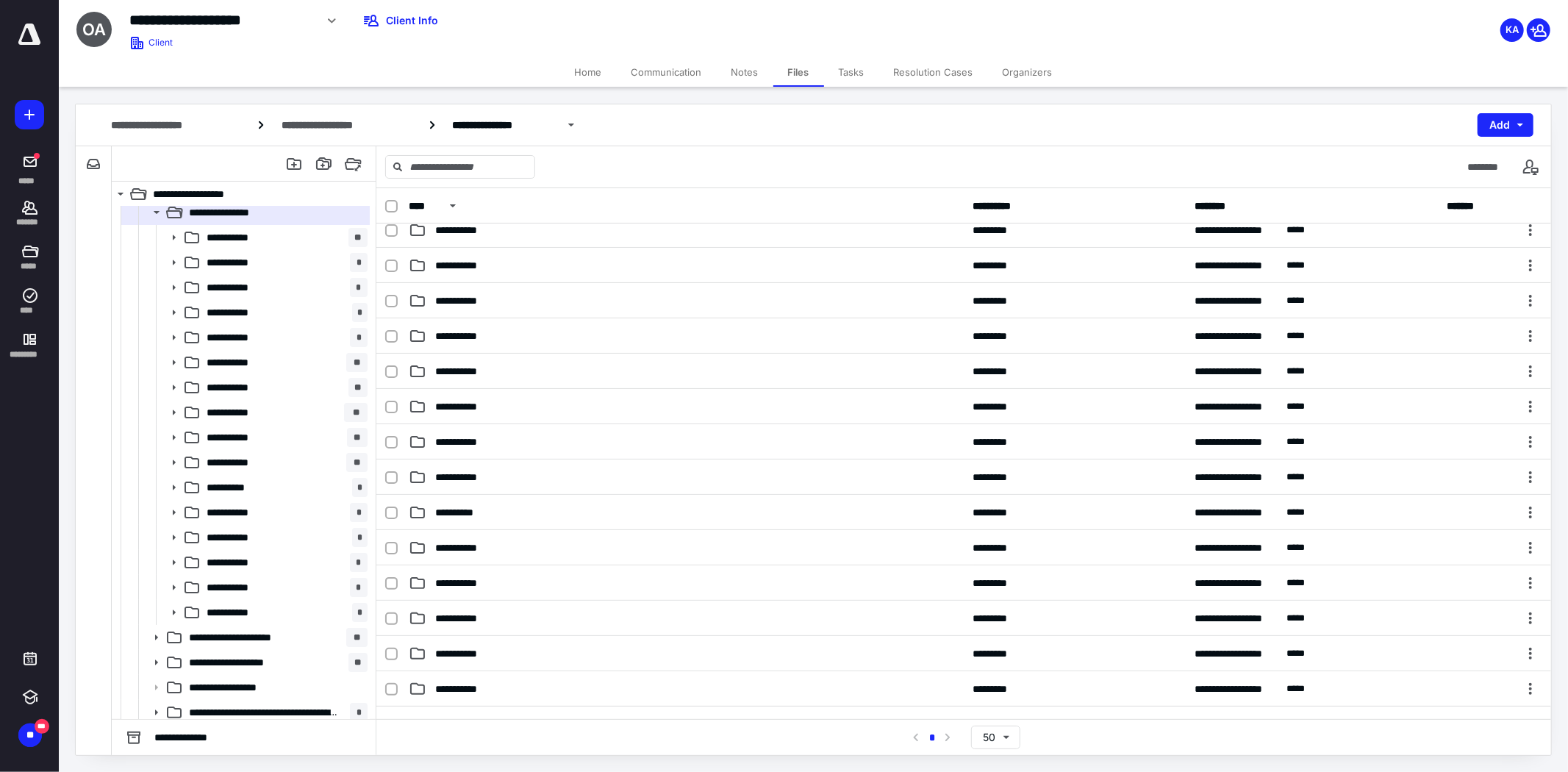 scroll, scrollTop: 0, scrollLeft: 0, axis: both 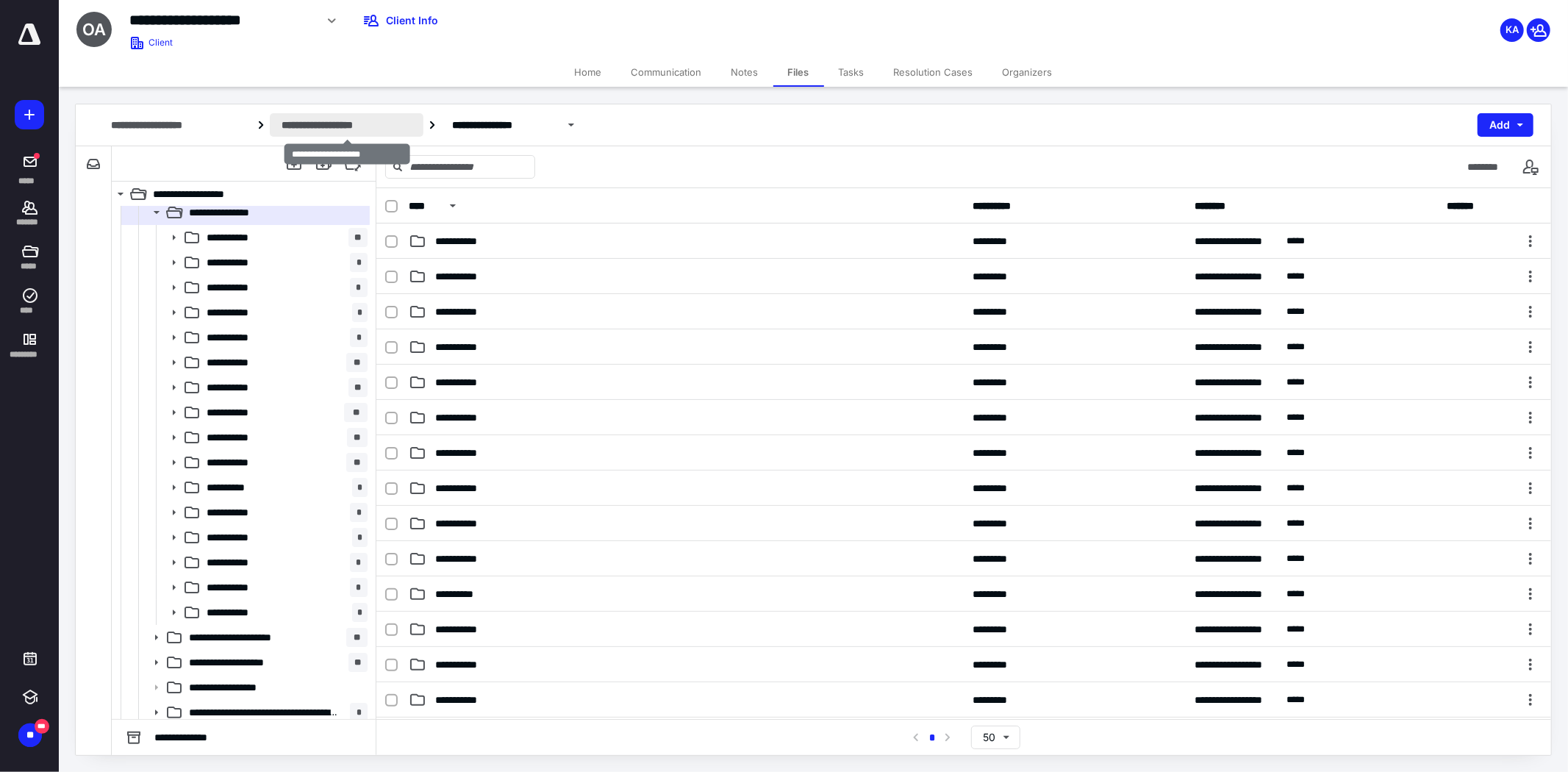 click on "**********" at bounding box center [346, 125] 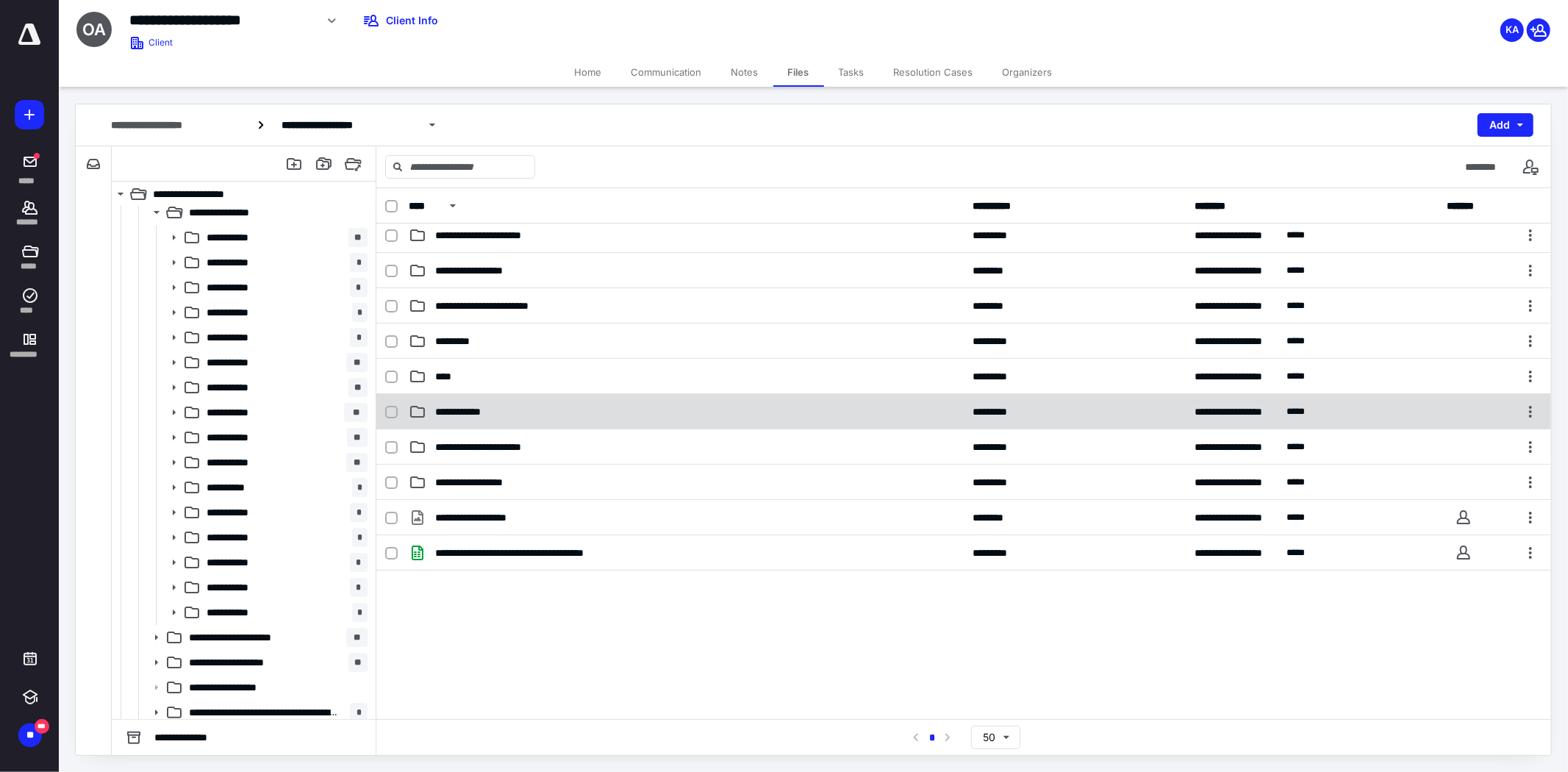scroll, scrollTop: 362, scrollLeft: 0, axis: vertical 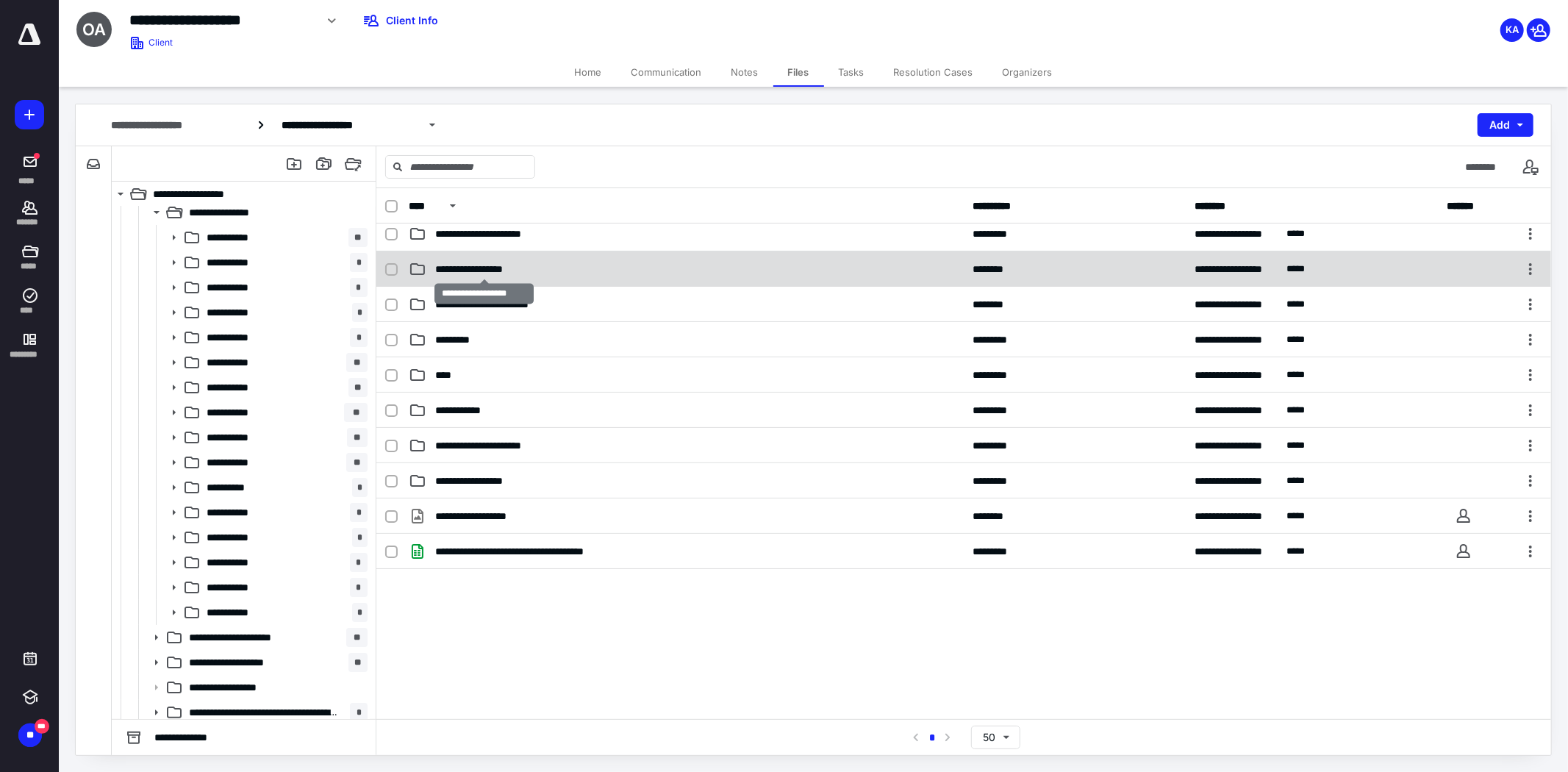 click on "**********" at bounding box center (484, 269) 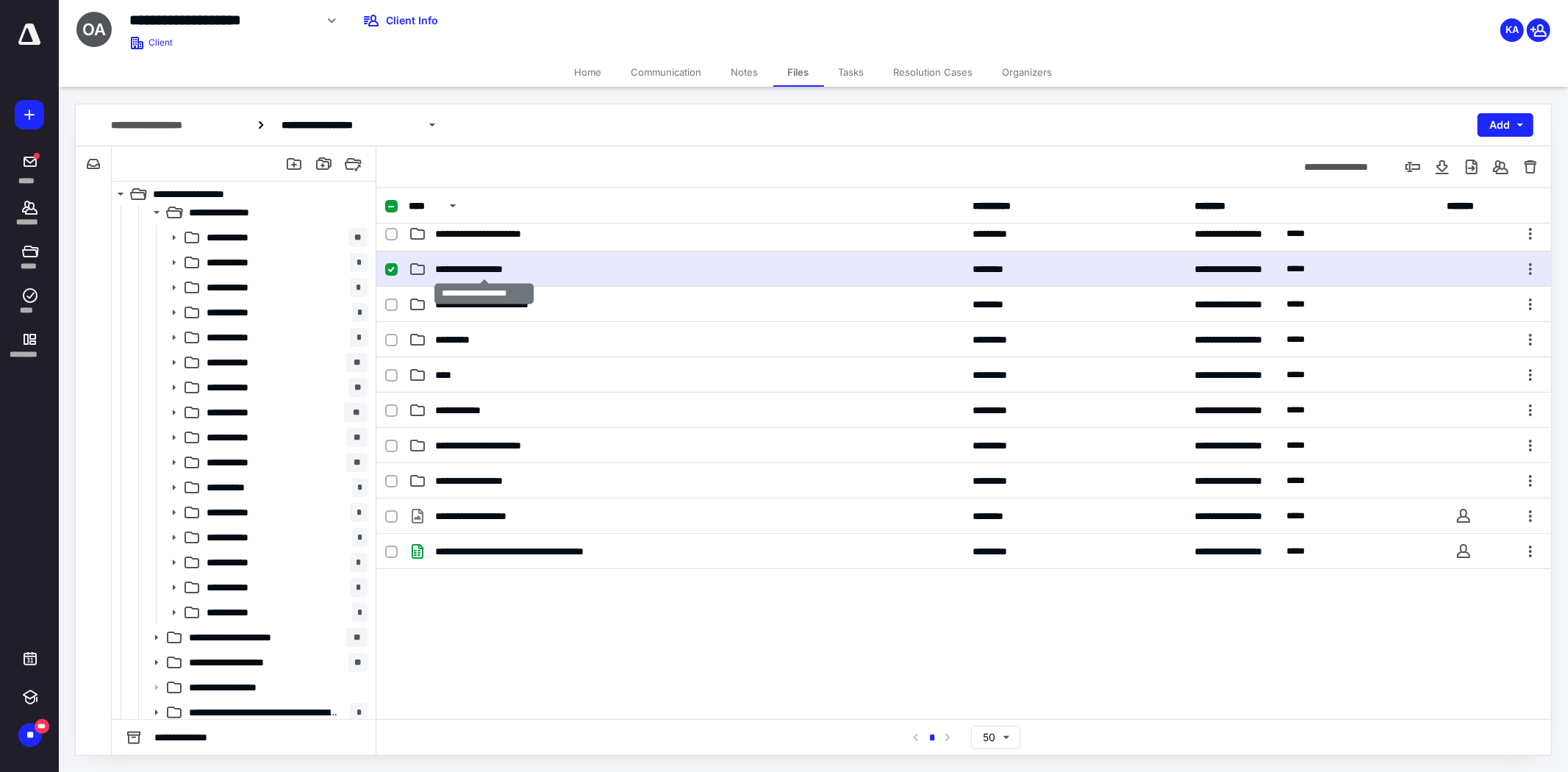 click on "**********" at bounding box center [484, 269] 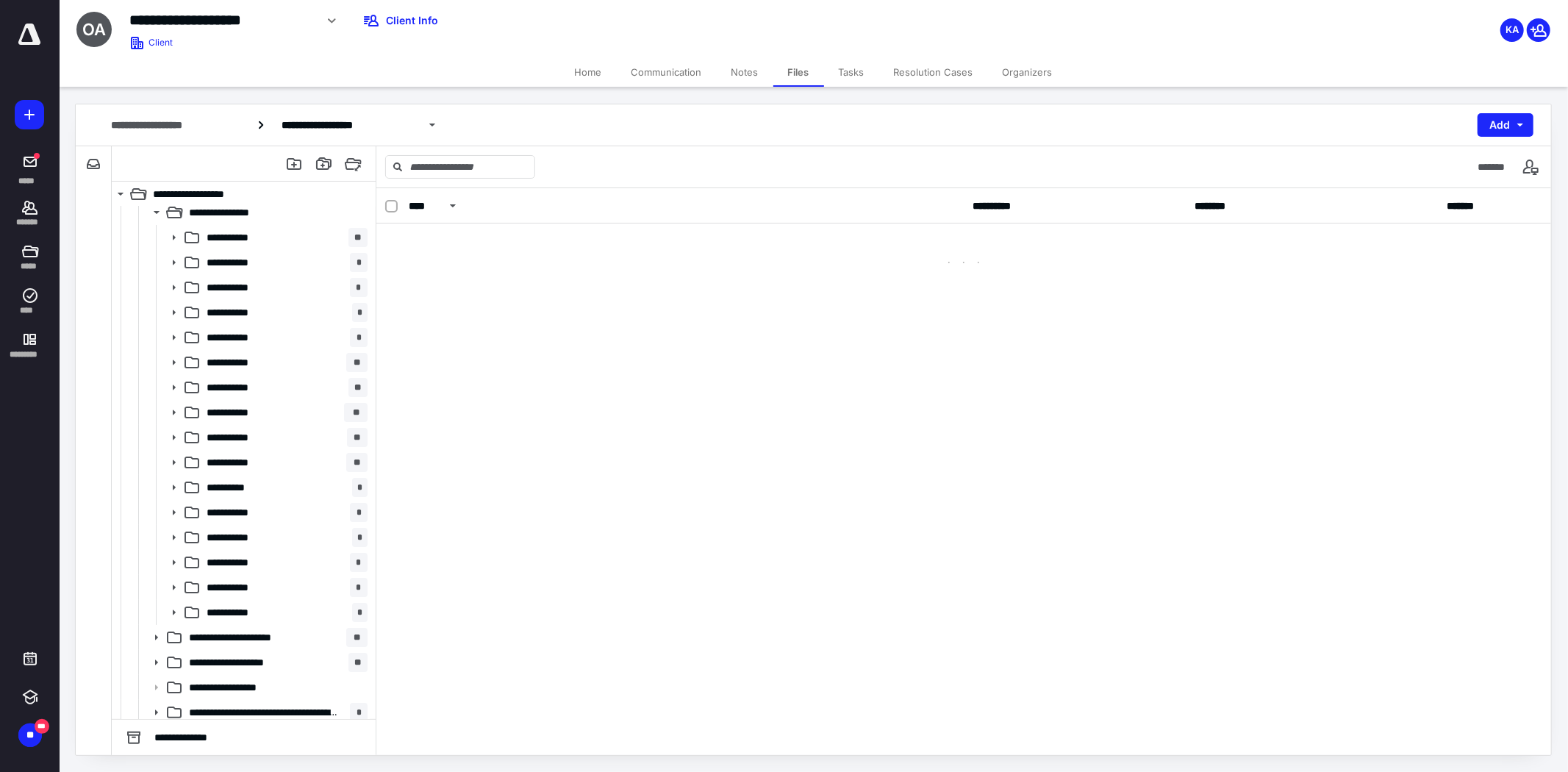scroll, scrollTop: 0, scrollLeft: 0, axis: both 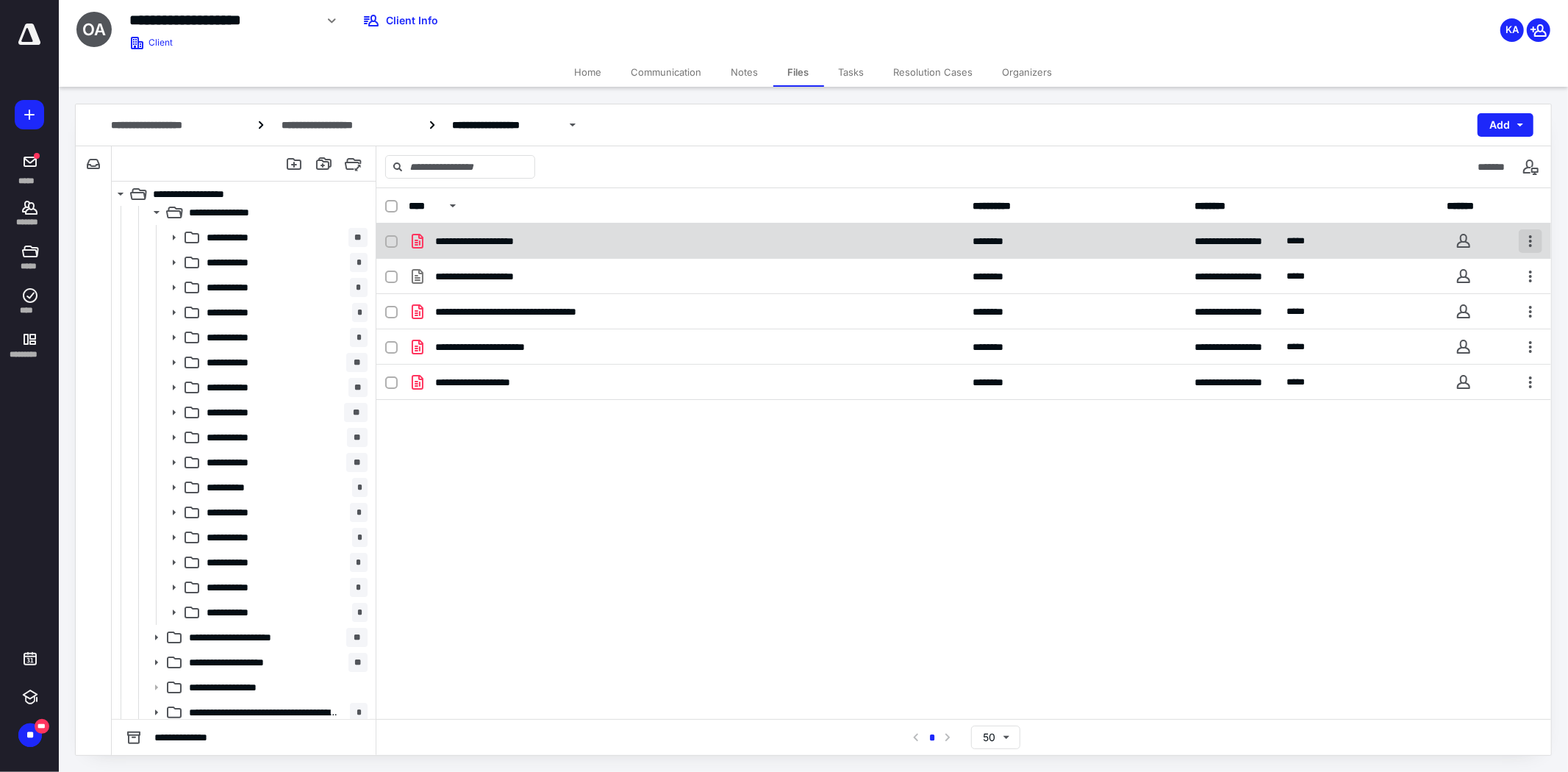 click at bounding box center [1531, 241] 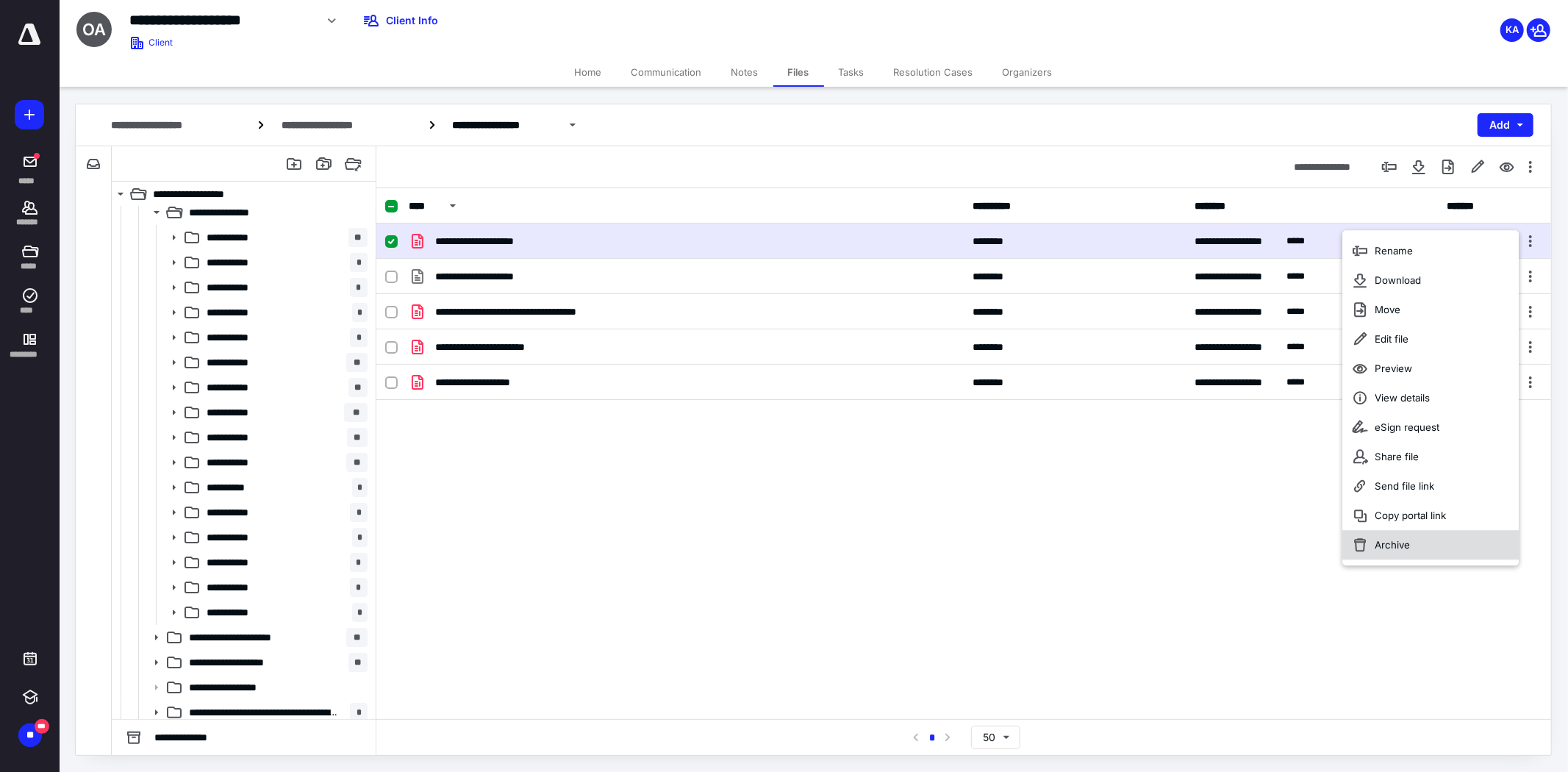 click on "Archive" at bounding box center [1393, 545] 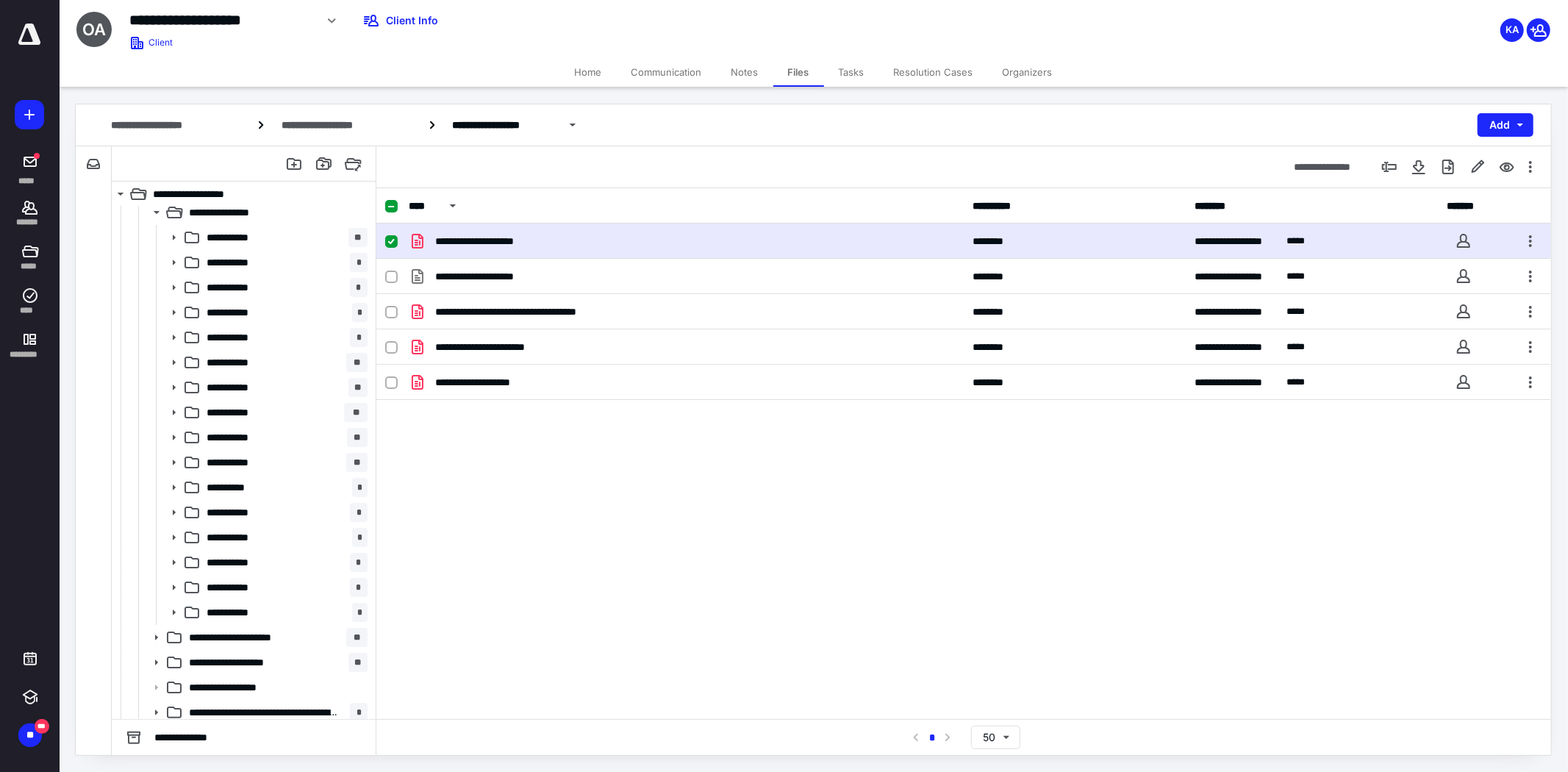 checkbox on "false" 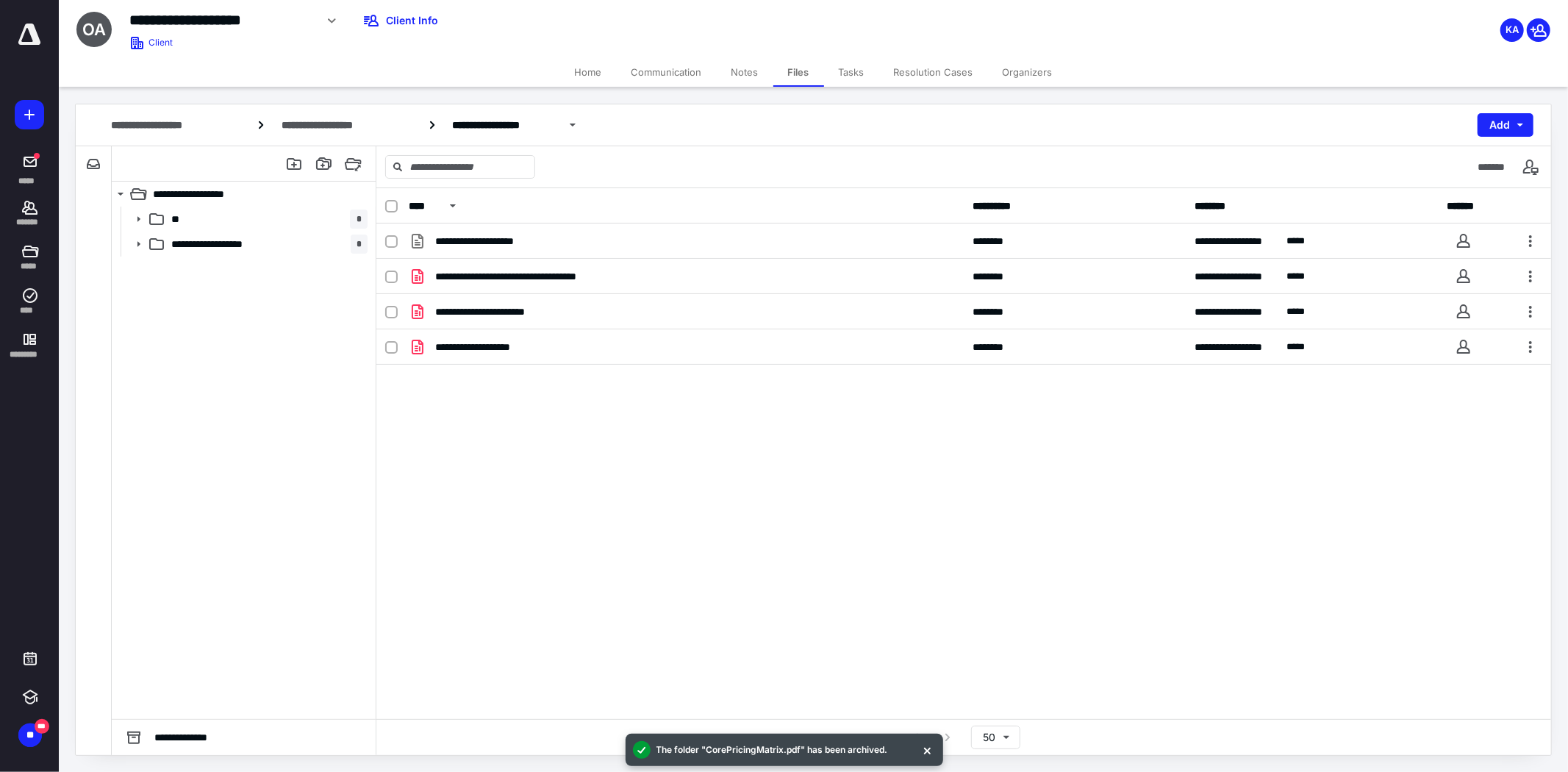 click on "Home" at bounding box center [588, 72] 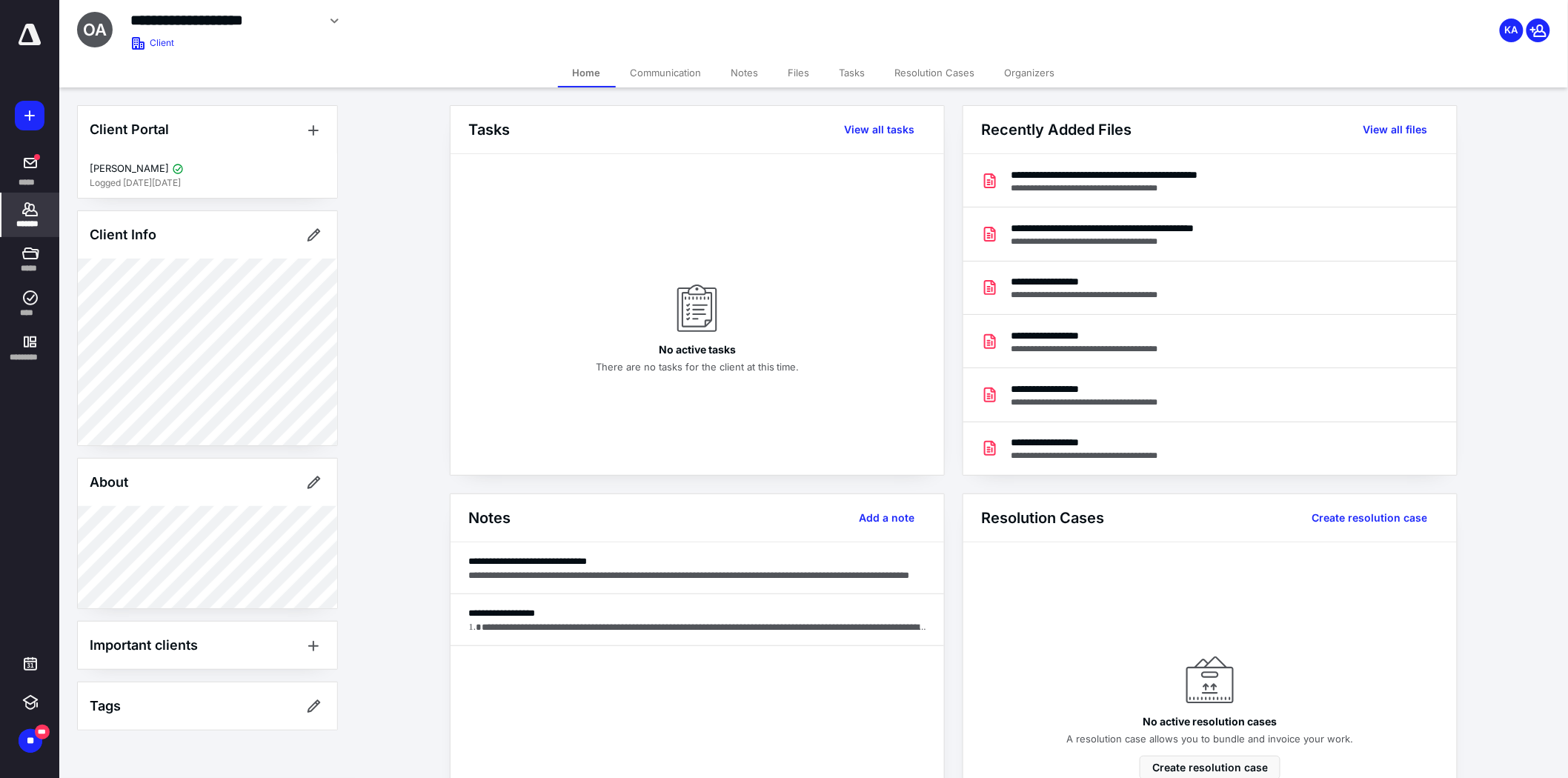 click on "Files" at bounding box center (799, 73) 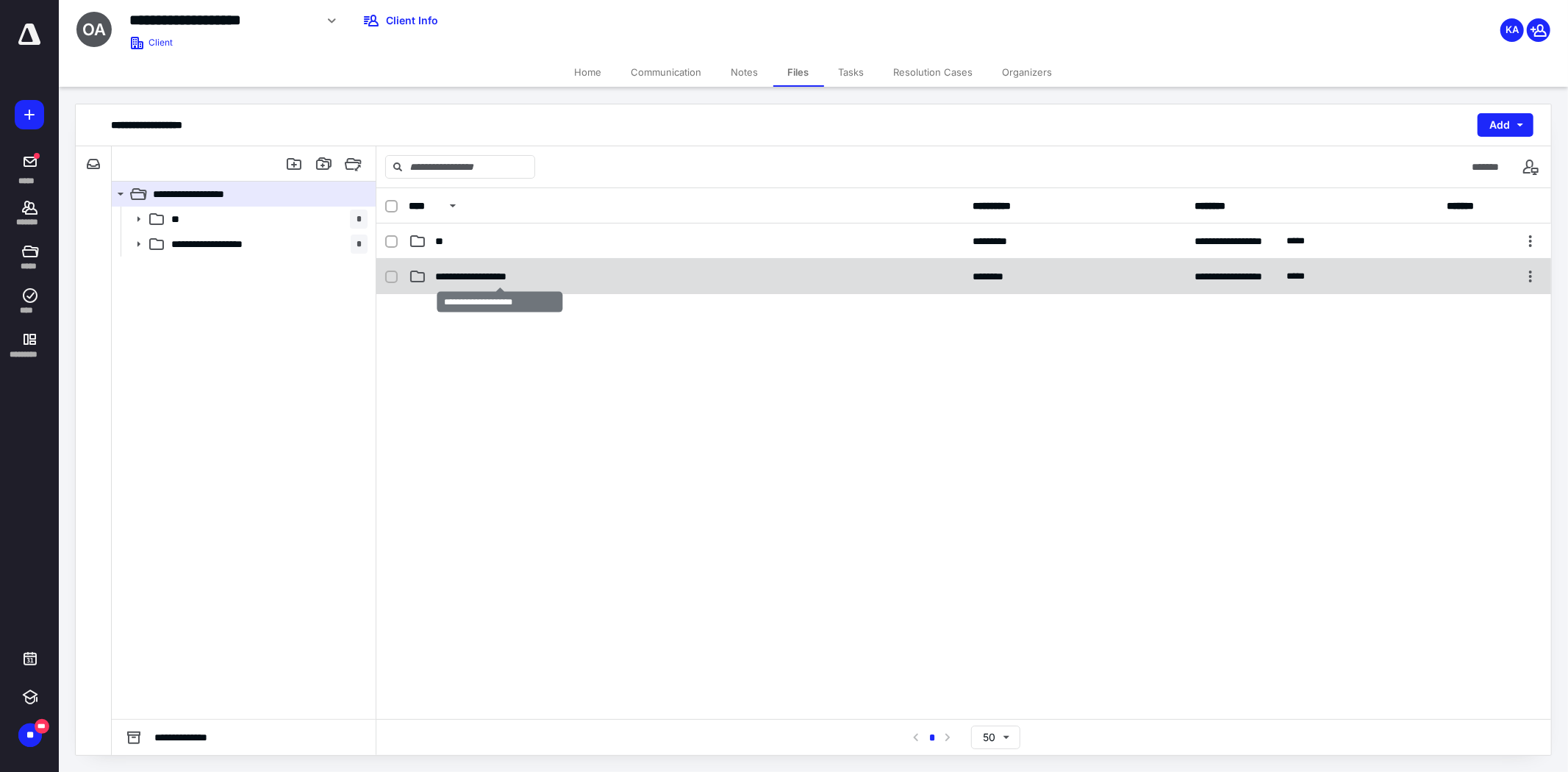 click on "**********" at bounding box center (499, 276) 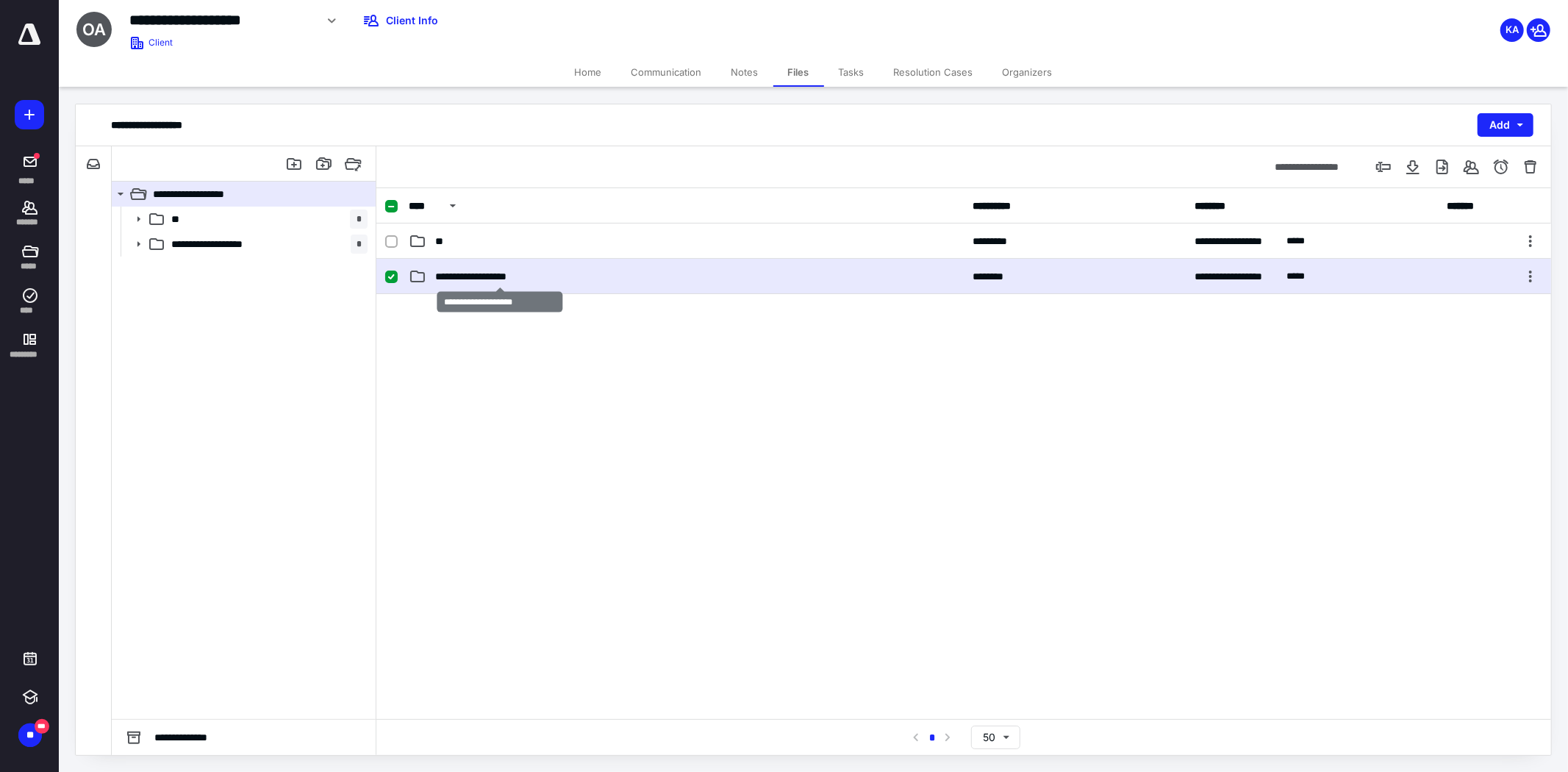 click on "**********" at bounding box center [499, 276] 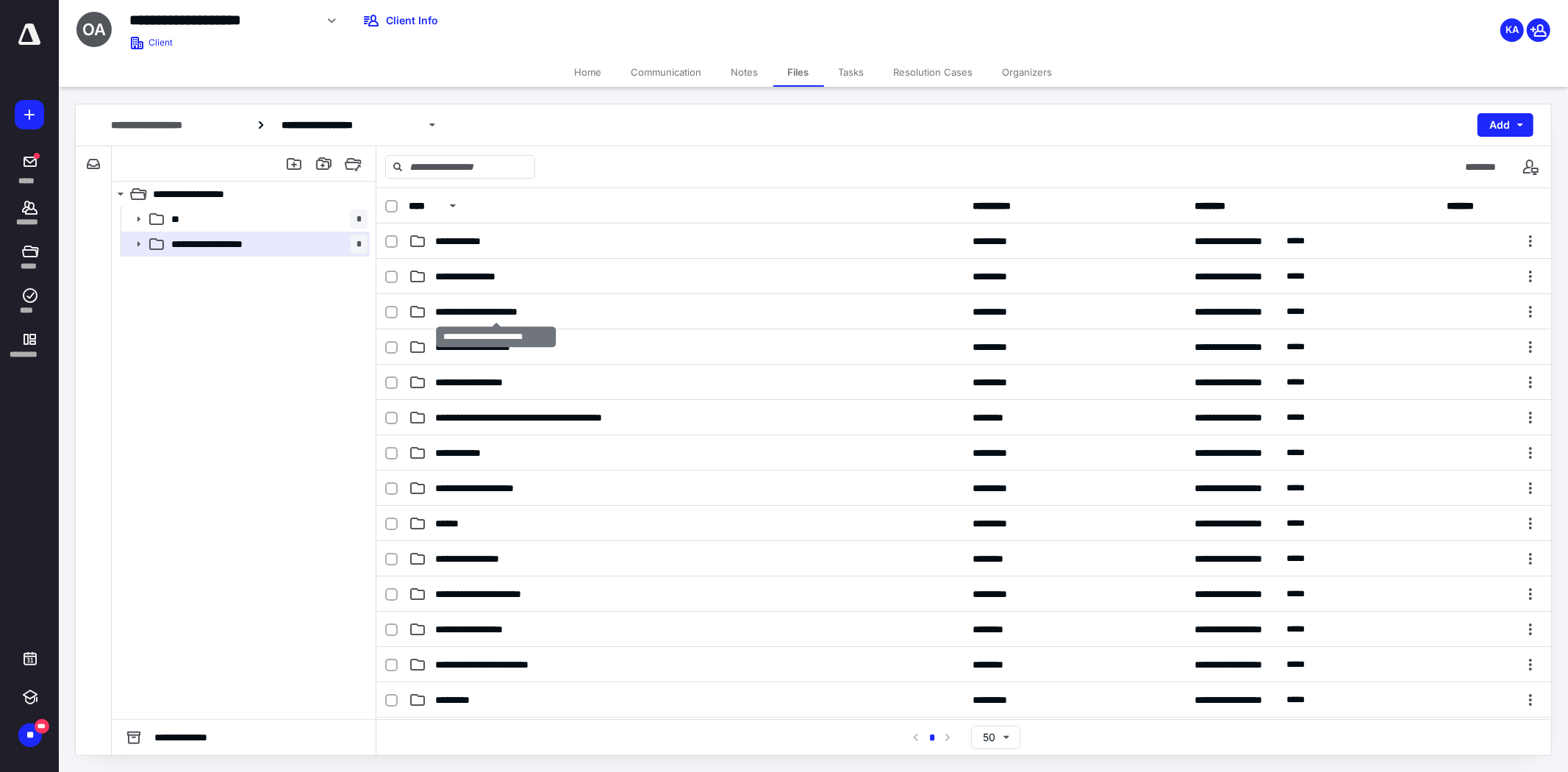 click on "**********" at bounding box center (495, 312) 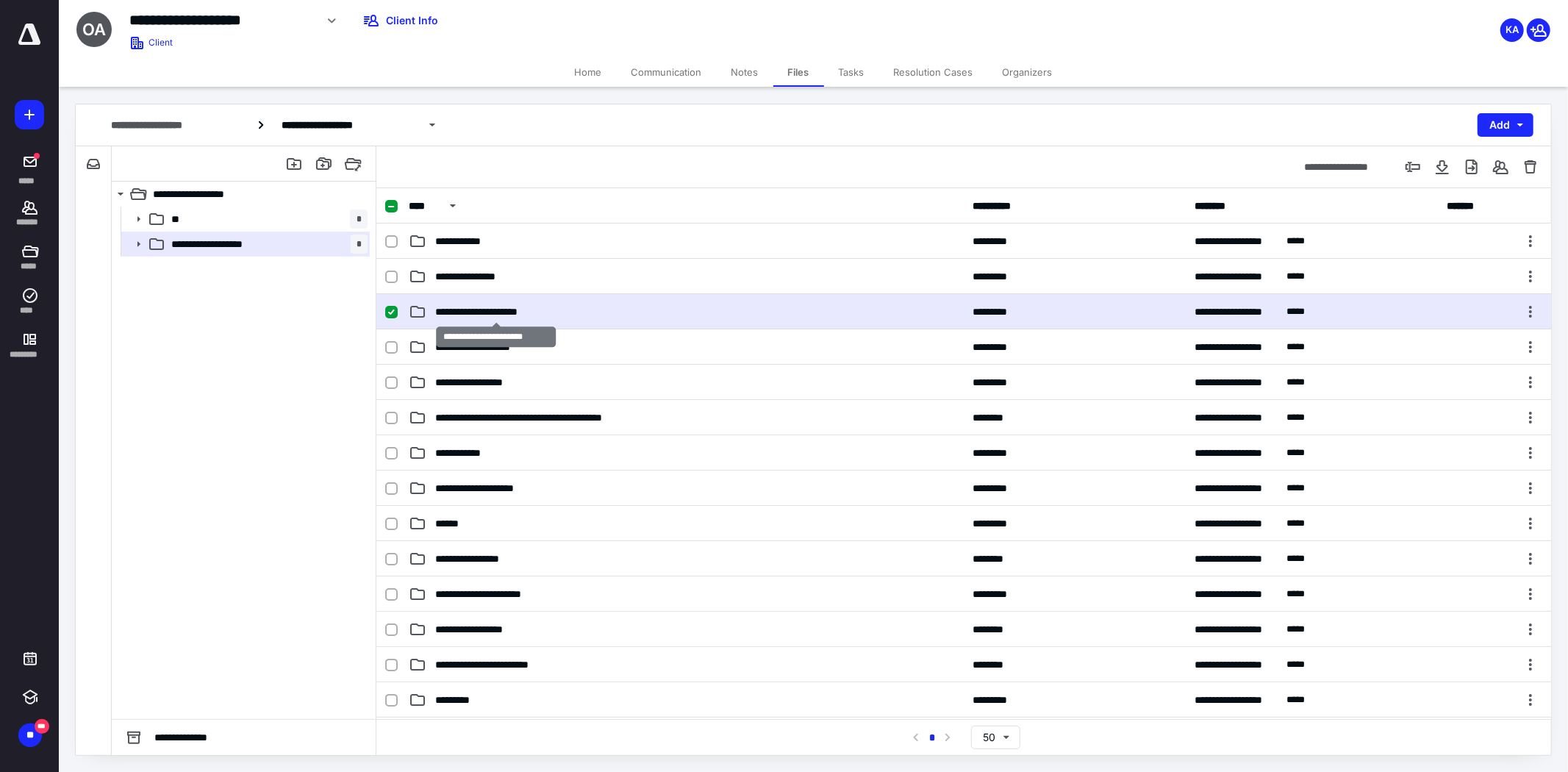 click on "**********" at bounding box center (495, 312) 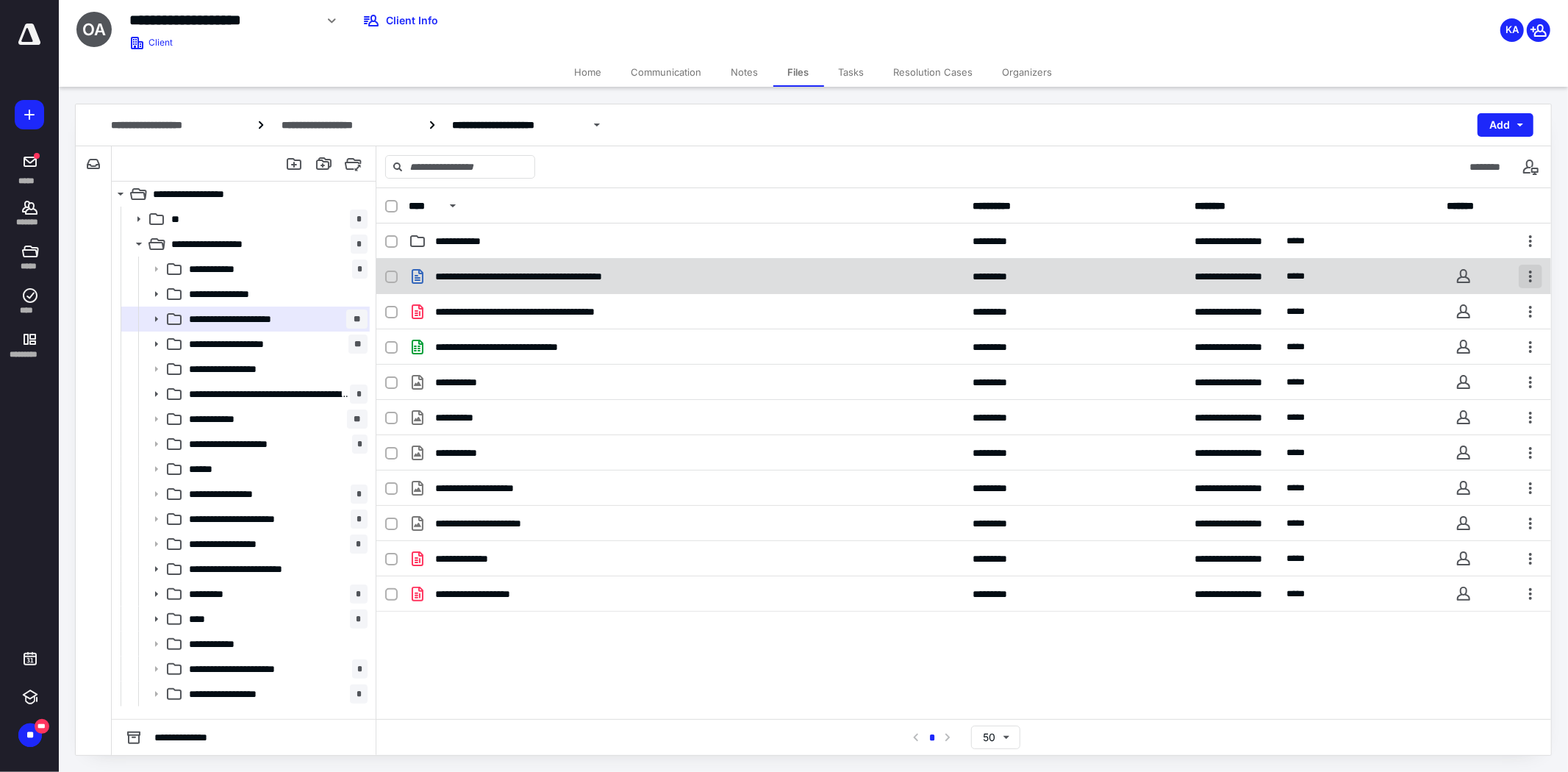 click at bounding box center (1531, 276) 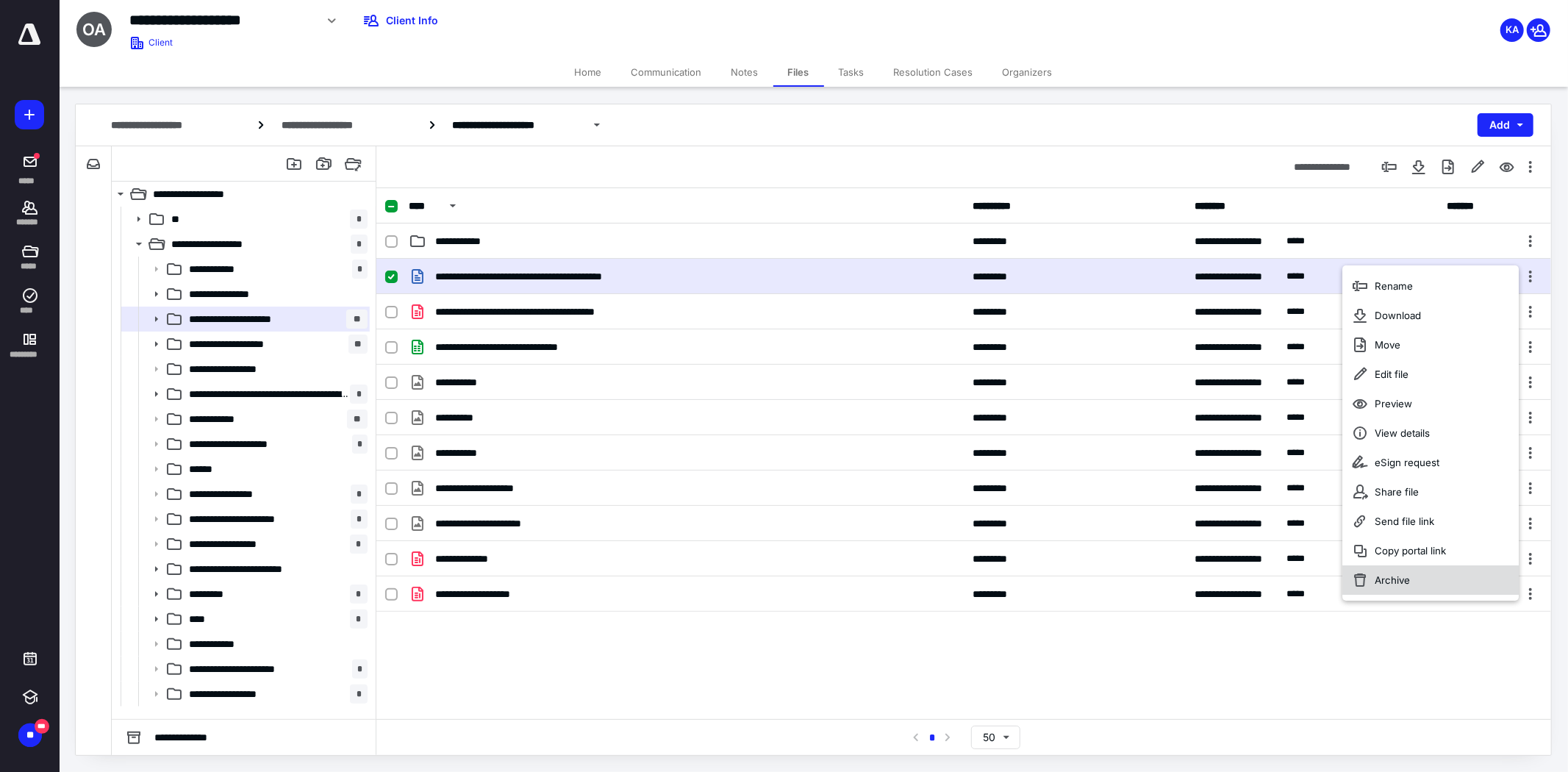 click on "Archive" at bounding box center [1393, 580] 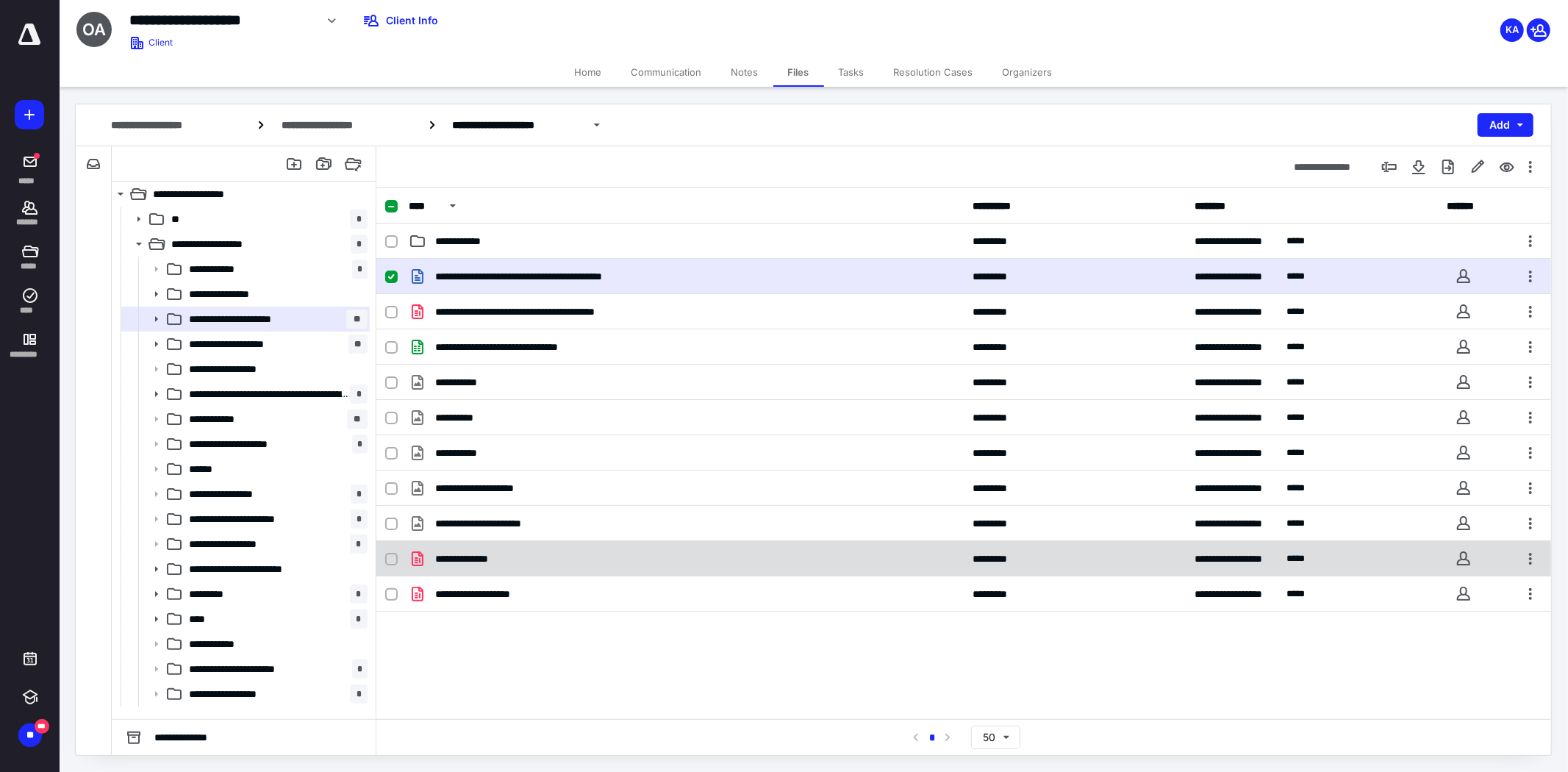 checkbox on "false" 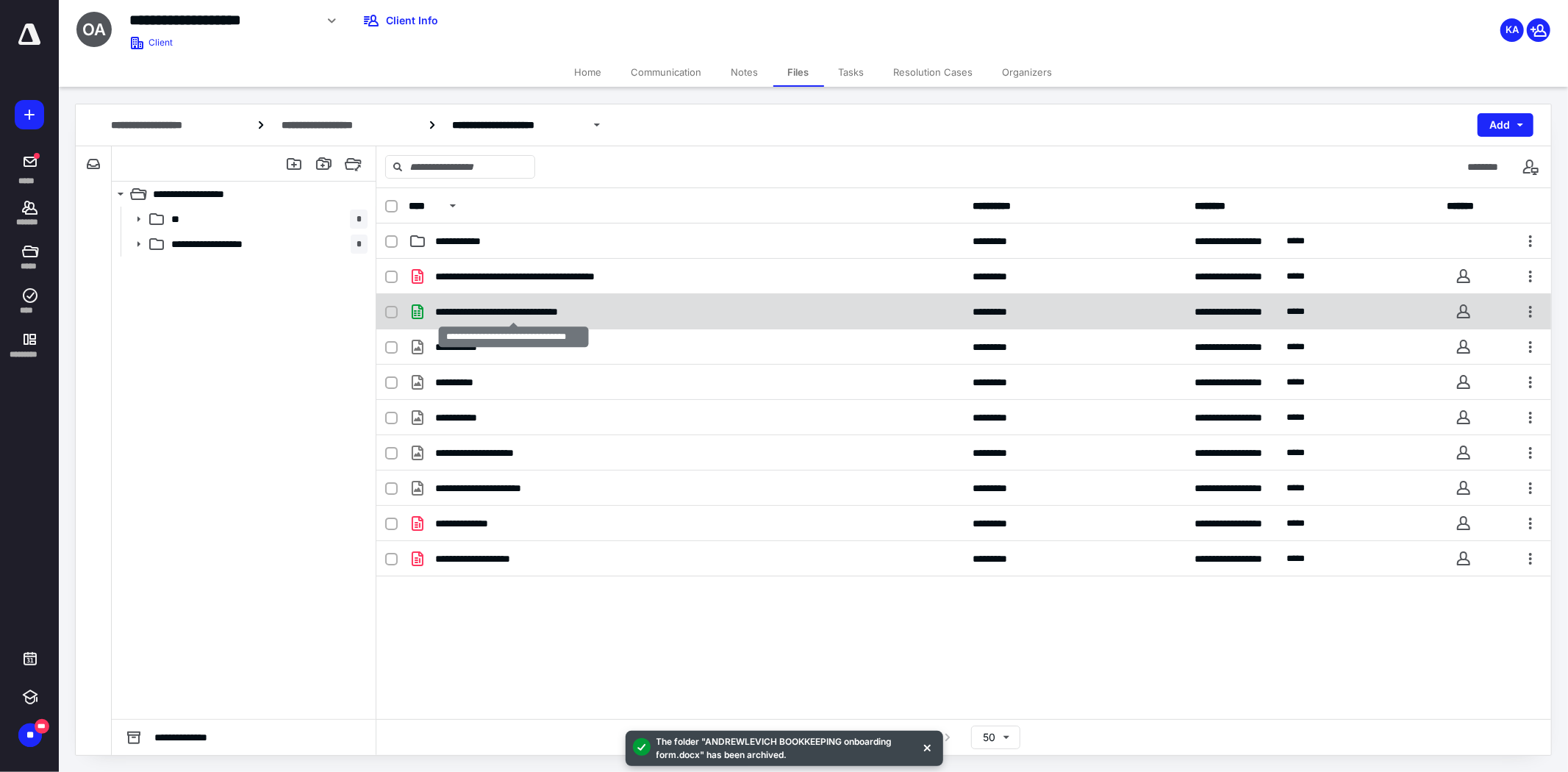 click on "**********" at bounding box center (513, 312) 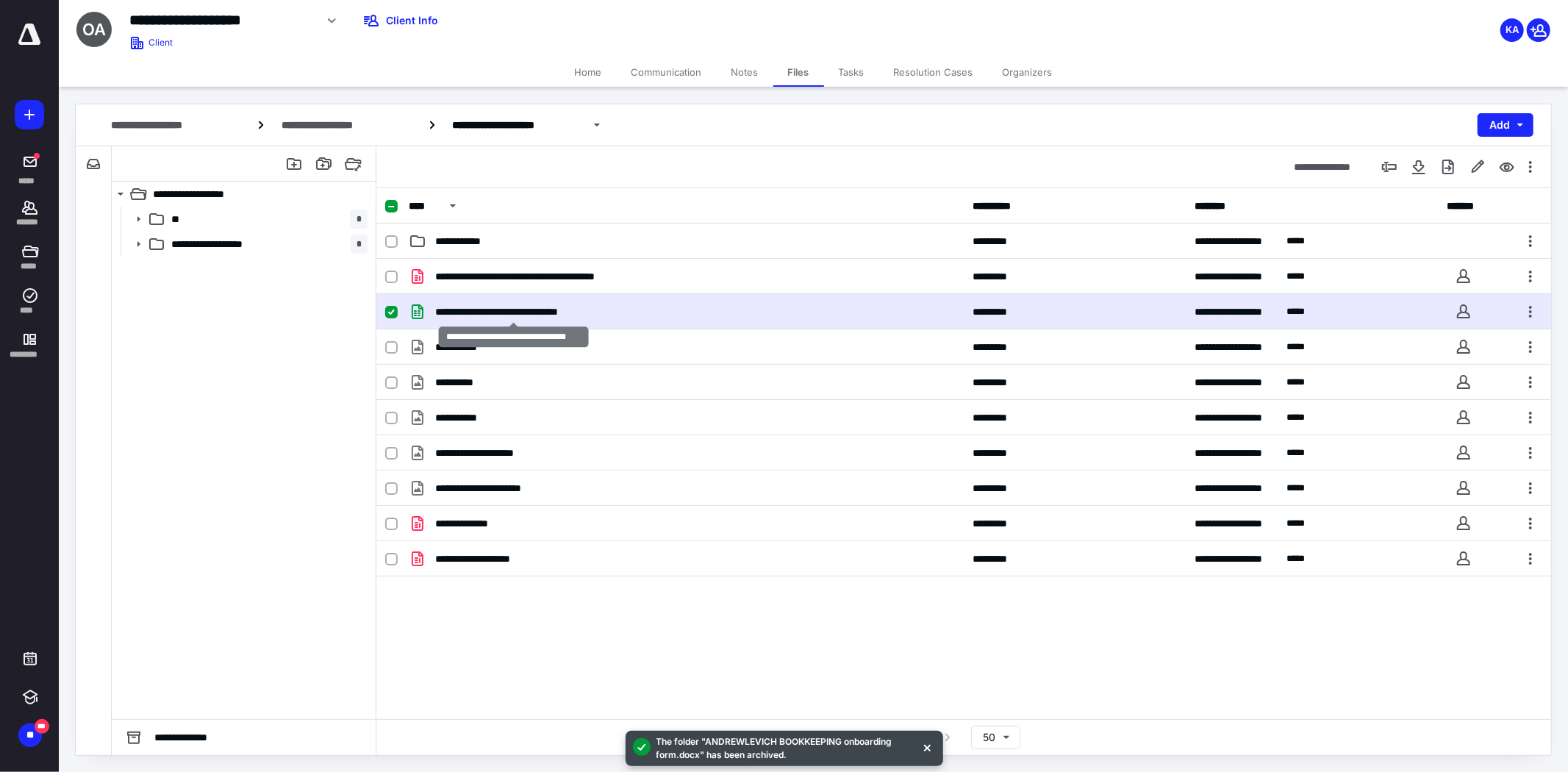 click on "**********" at bounding box center (513, 312) 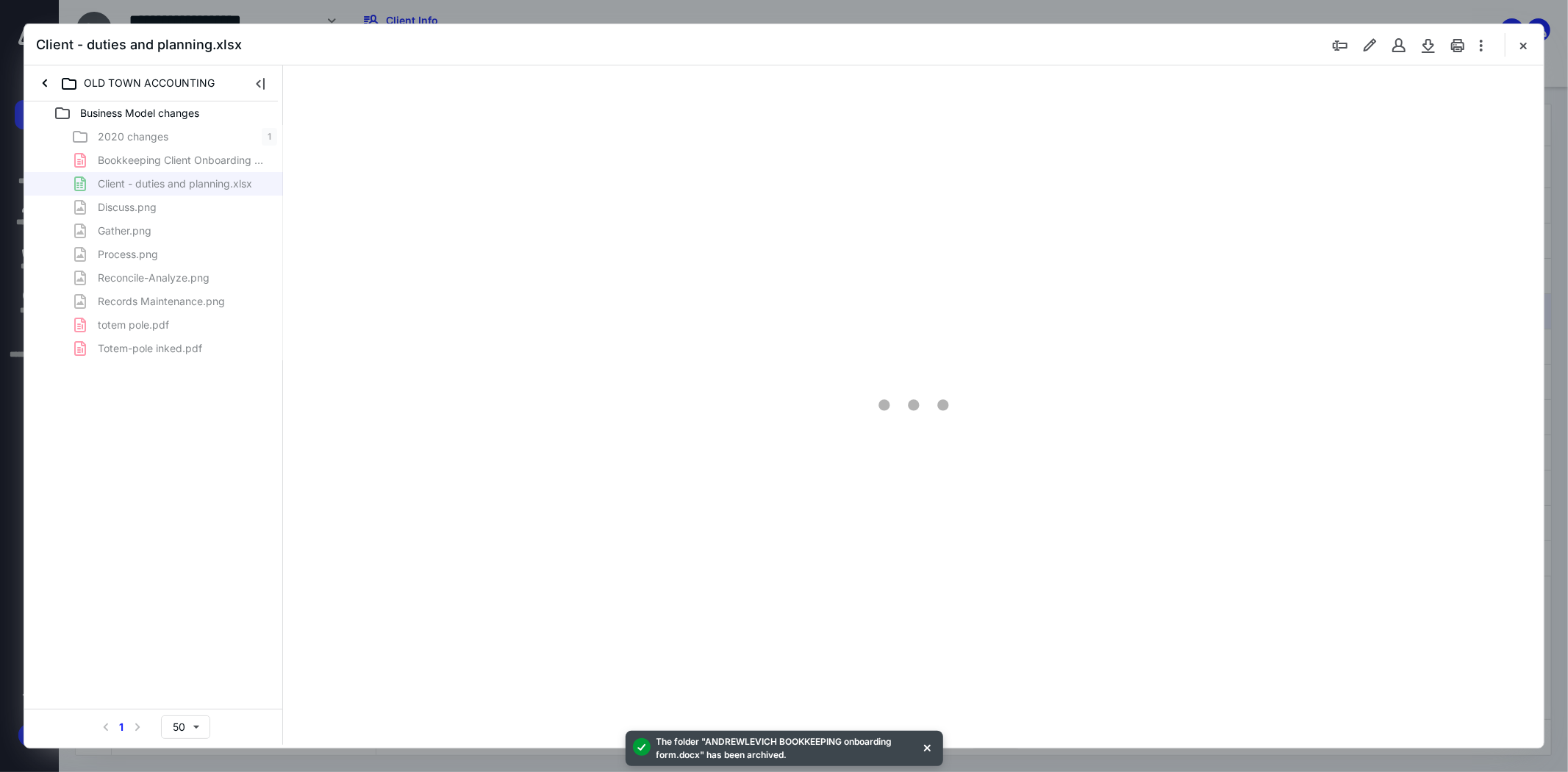 scroll, scrollTop: 0, scrollLeft: 0, axis: both 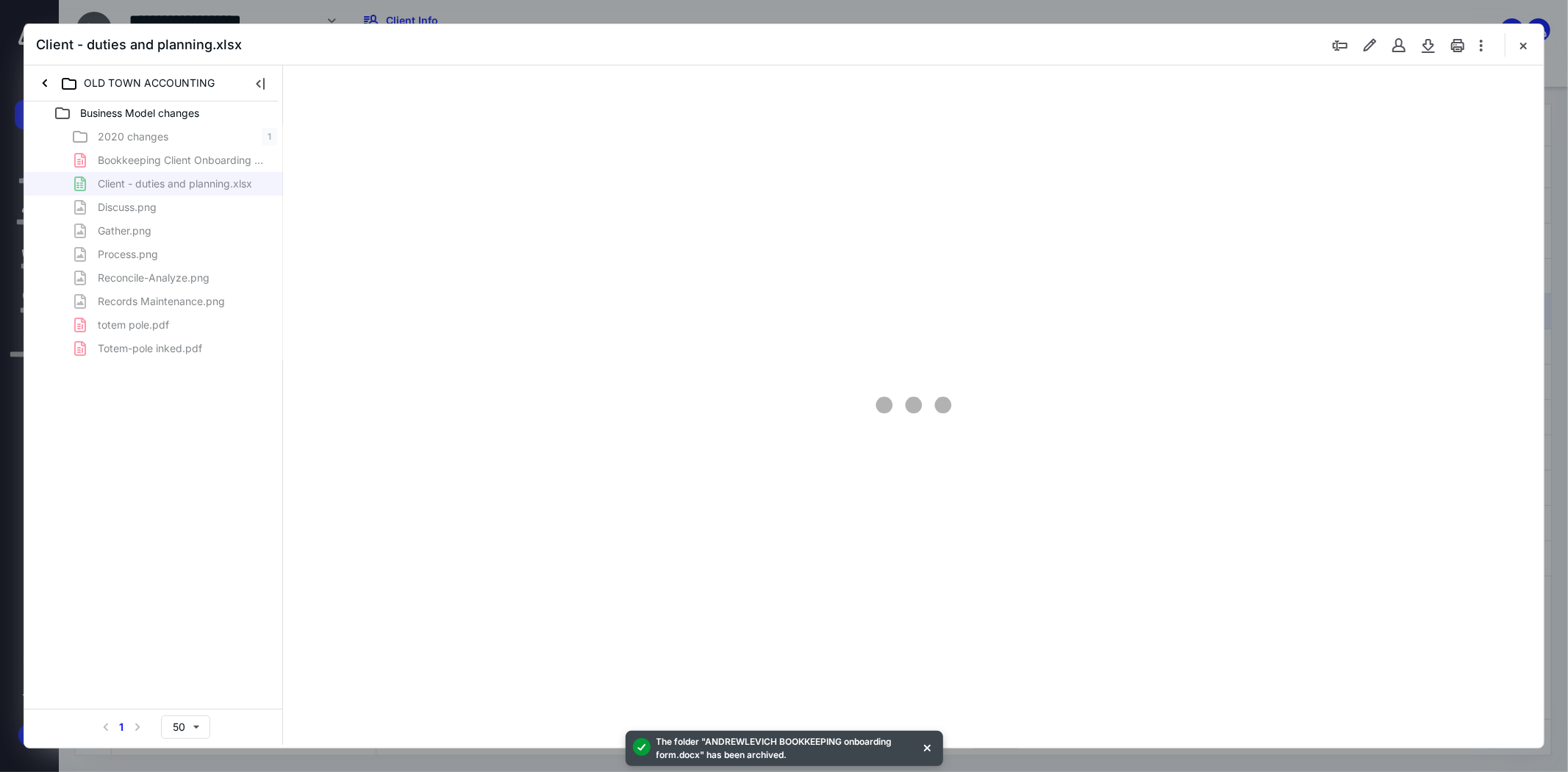 type on "221" 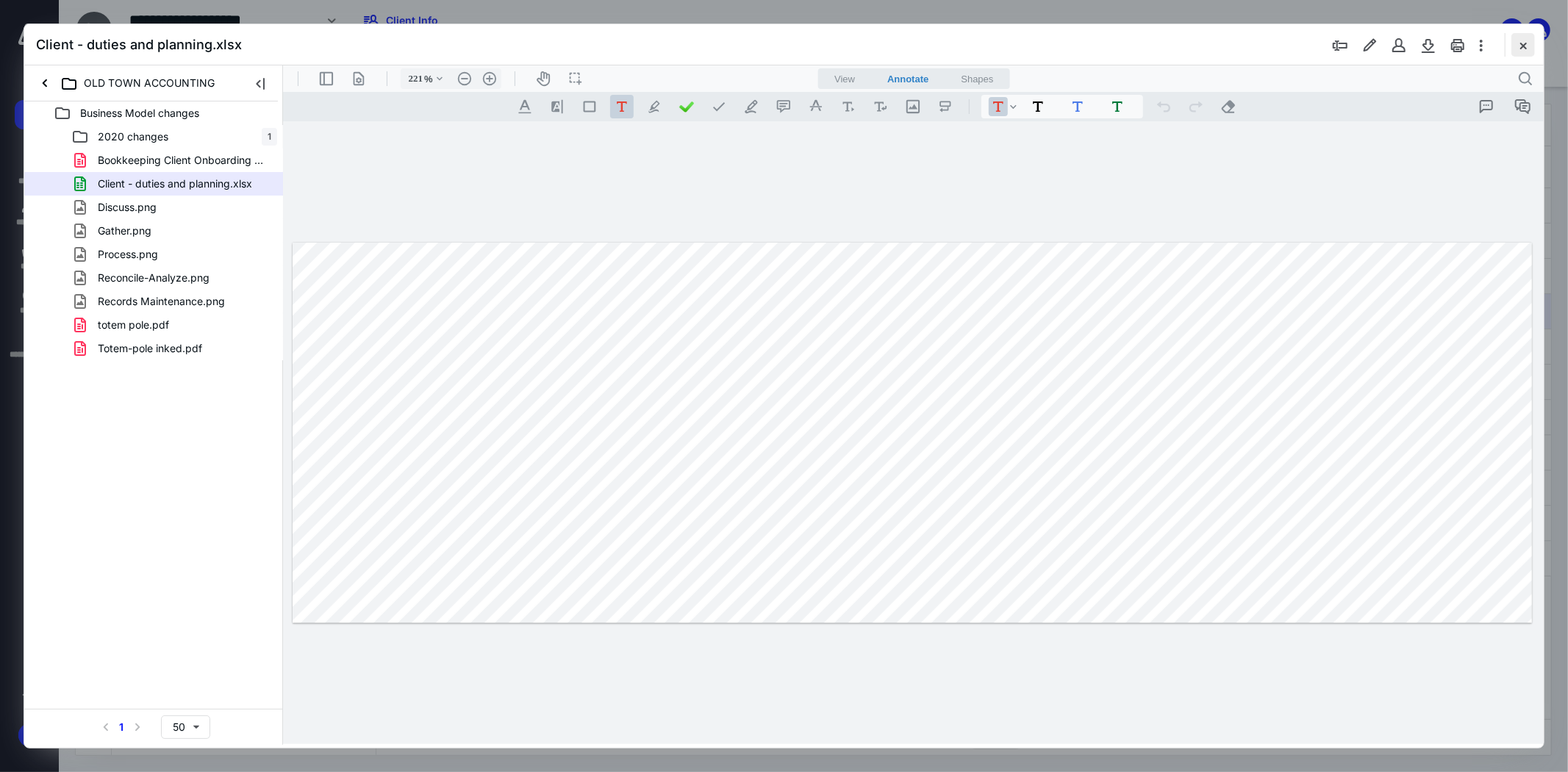 click at bounding box center [1523, 45] 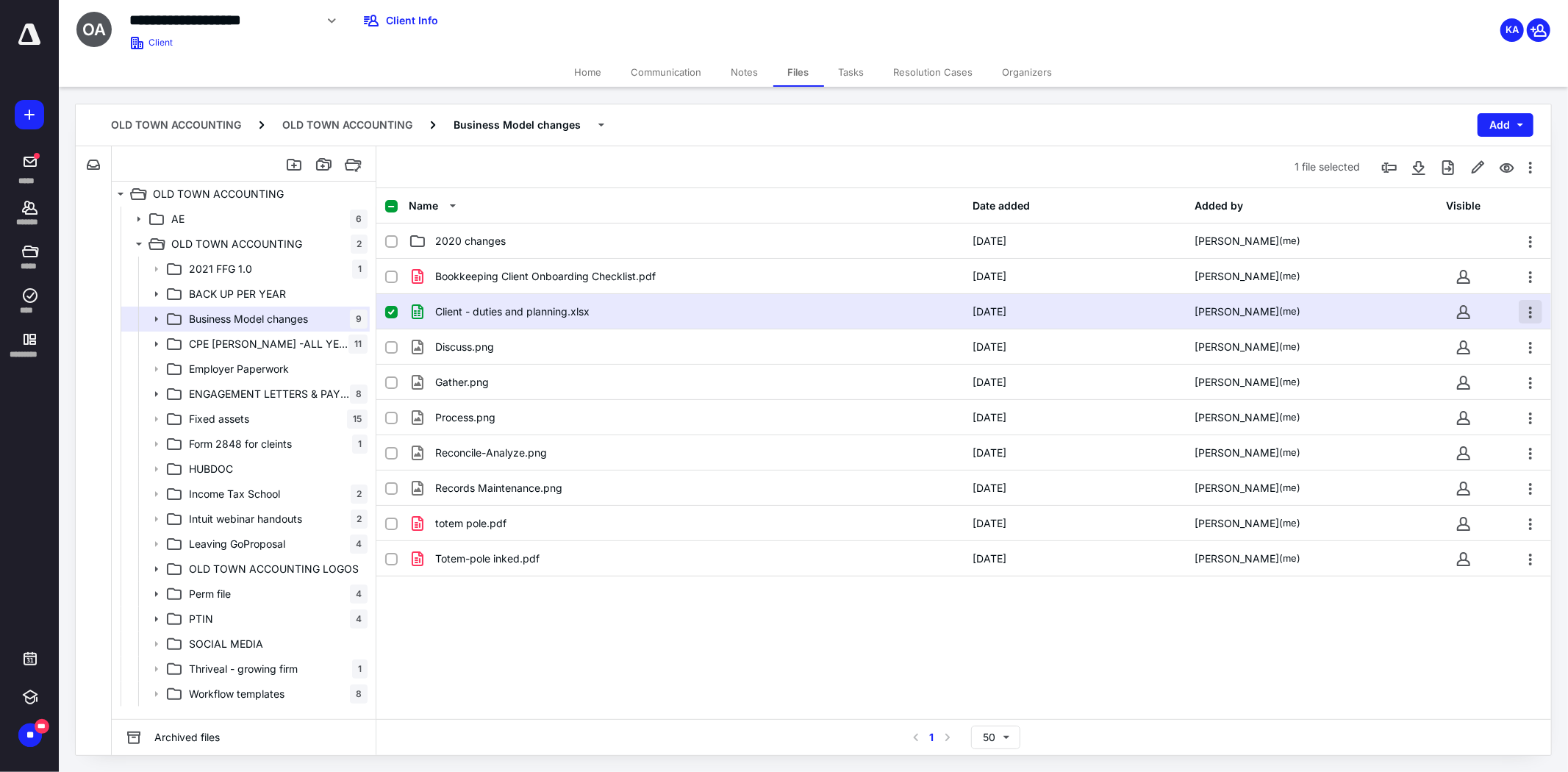click at bounding box center (1531, 312) 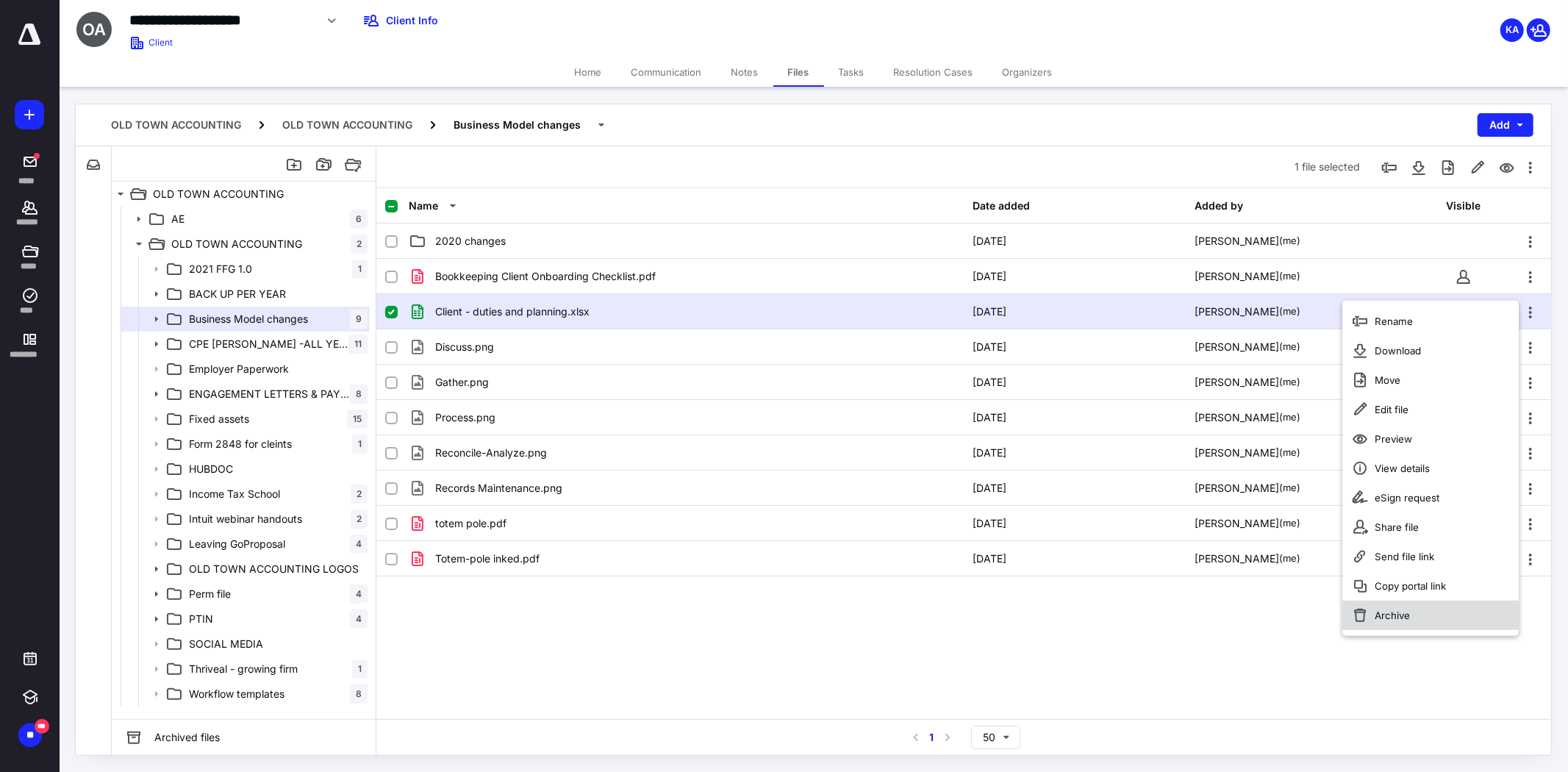 click on "Archive" at bounding box center (1393, 615) 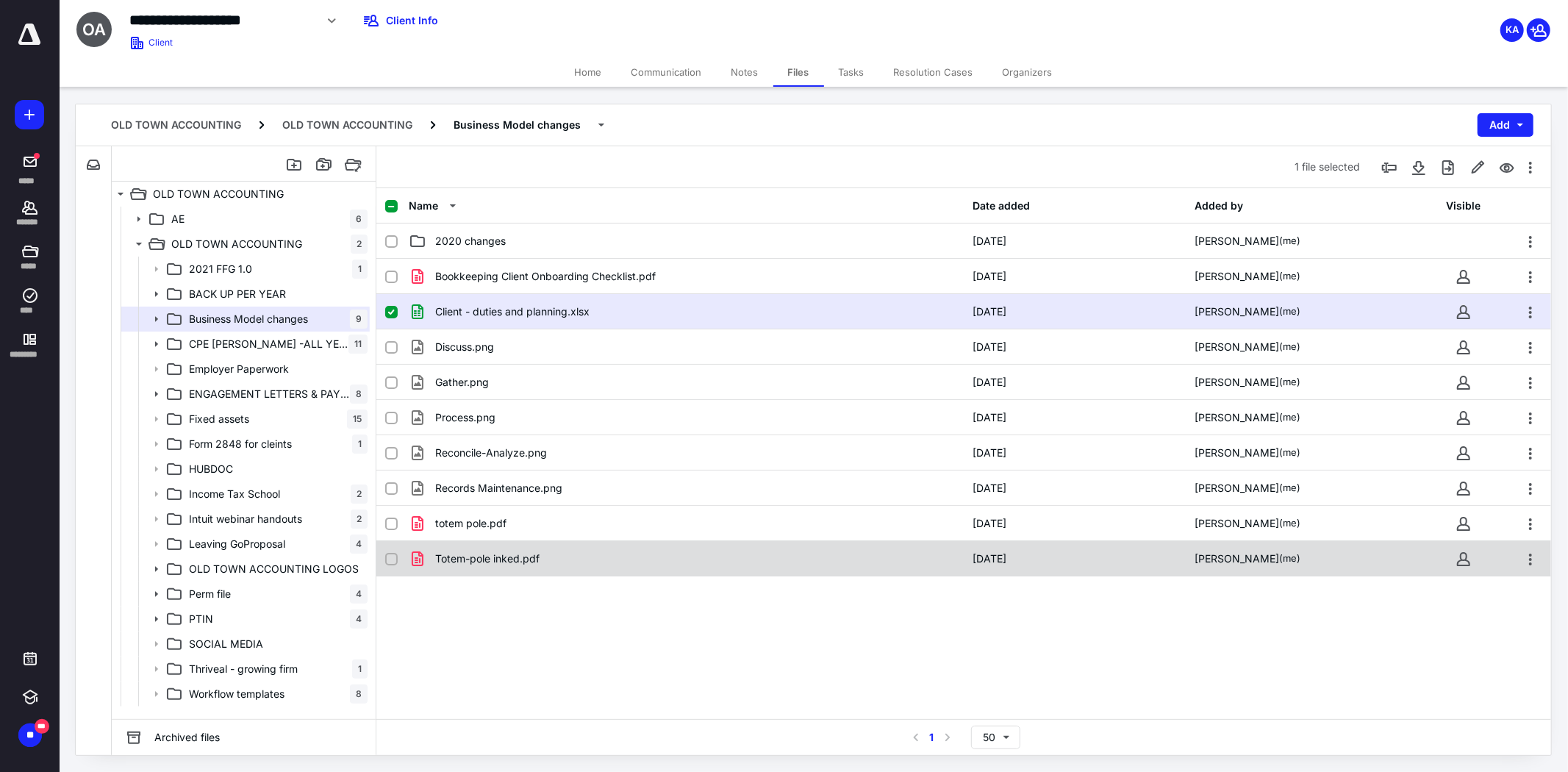 checkbox on "false" 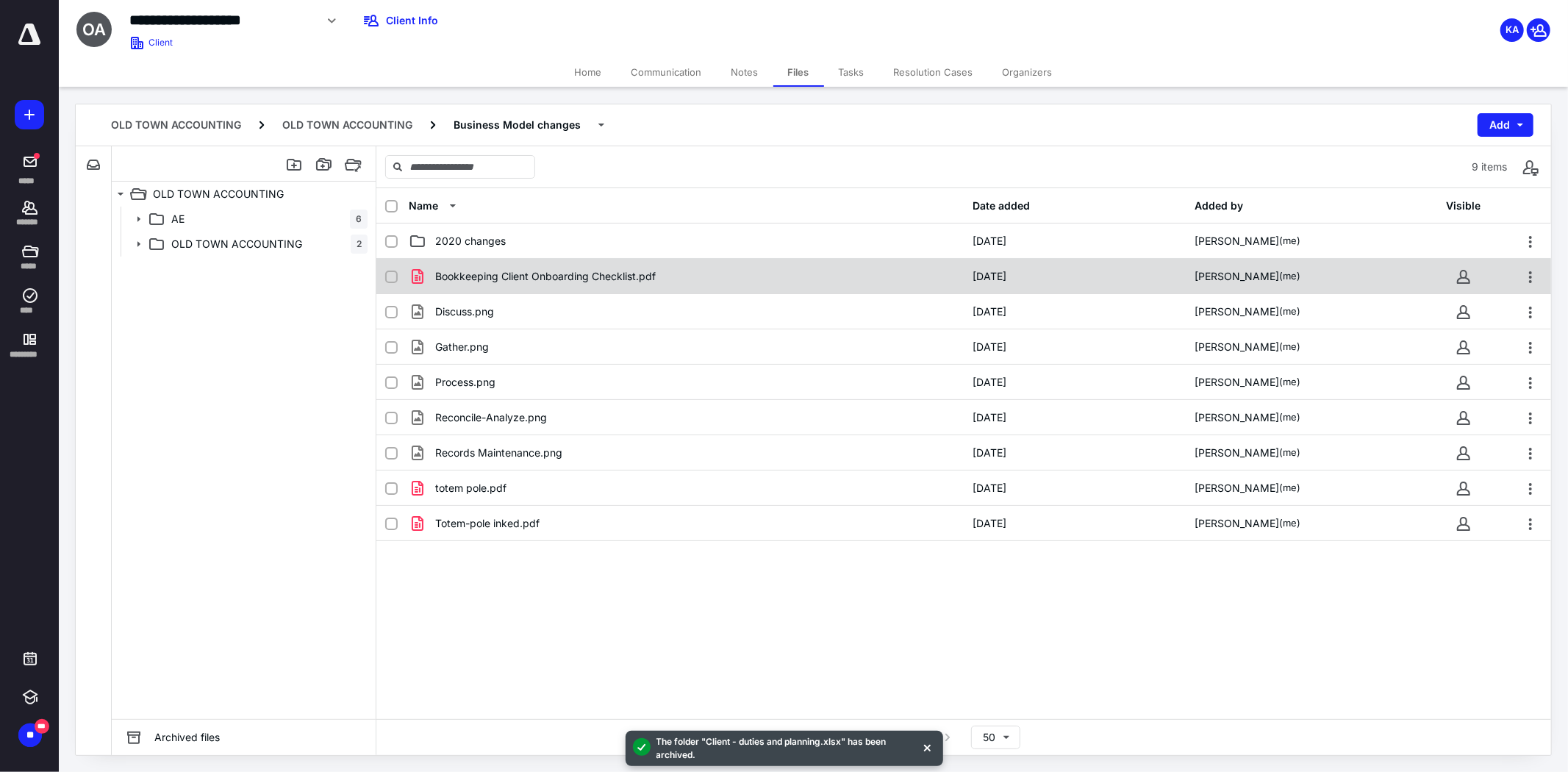 click on "Bookkeeping Client Onboarding Checklist.pdf [DATE] [PERSON_NAME]  (me)" at bounding box center [964, 276] 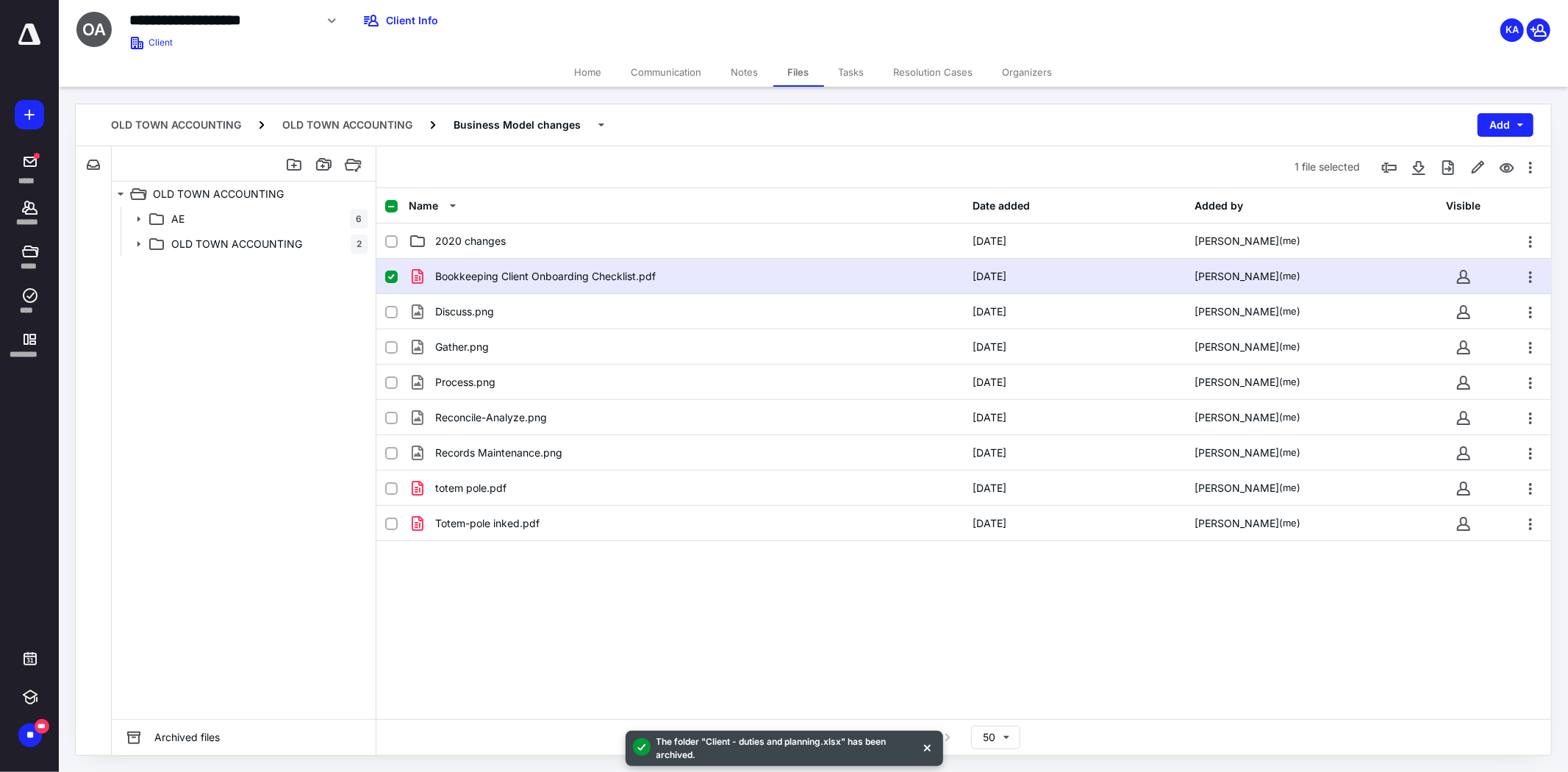 click on "Bookkeeping Client Onboarding Checklist.pdf [DATE] [PERSON_NAME]  (me)" at bounding box center (964, 276) 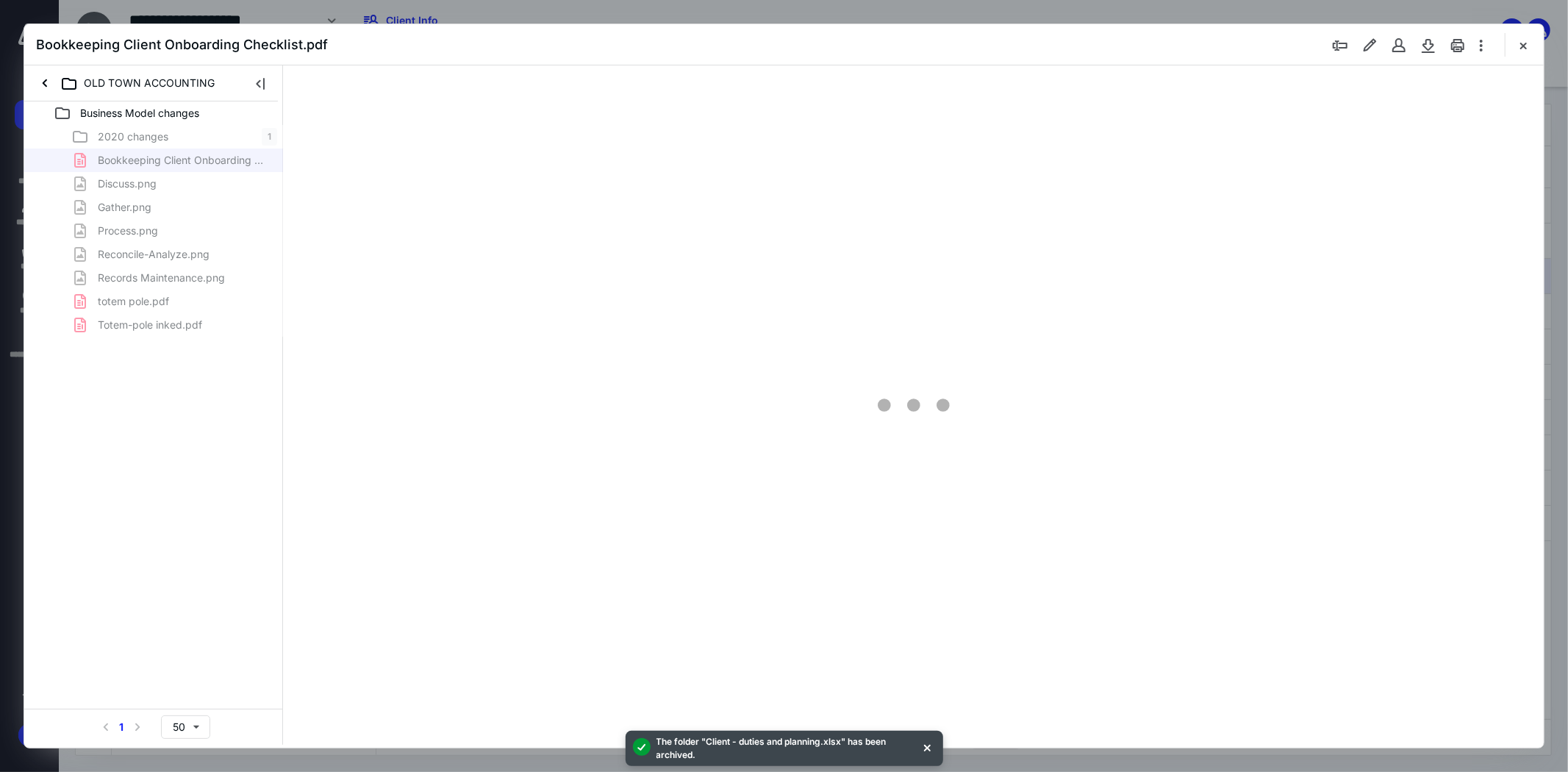 scroll, scrollTop: 0, scrollLeft: 0, axis: both 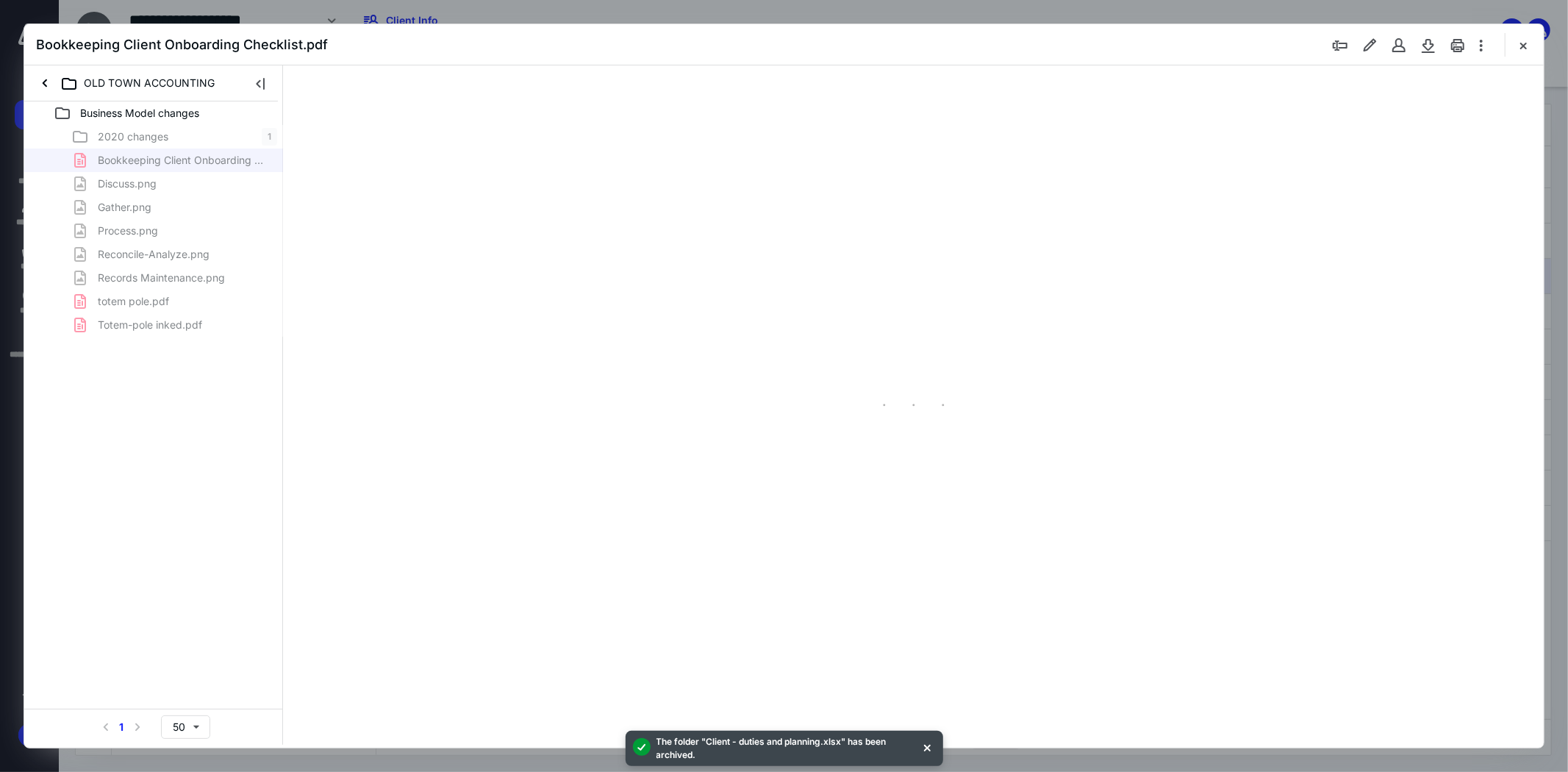 type on "47" 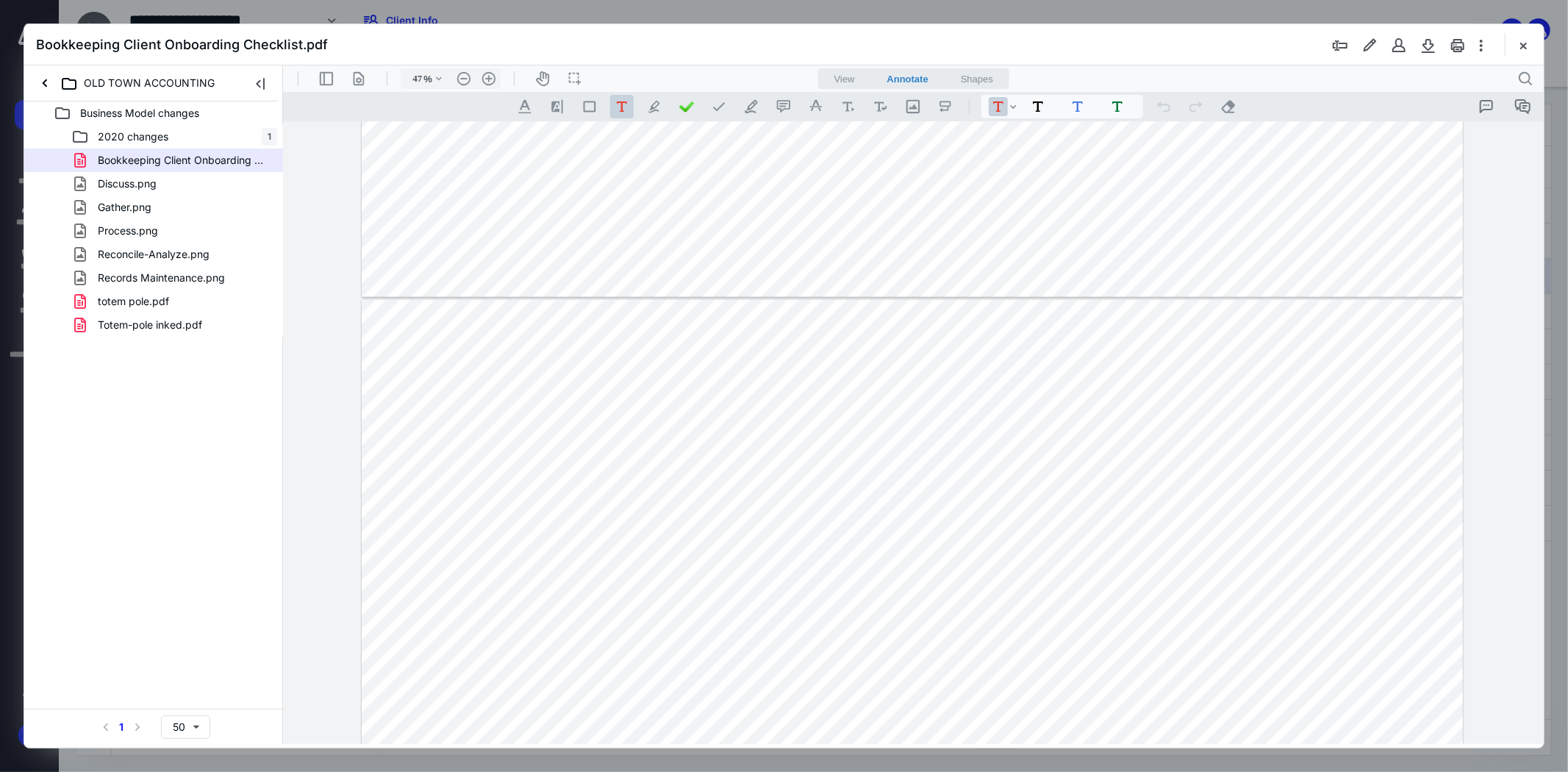 scroll, scrollTop: 2344, scrollLeft: 0, axis: vertical 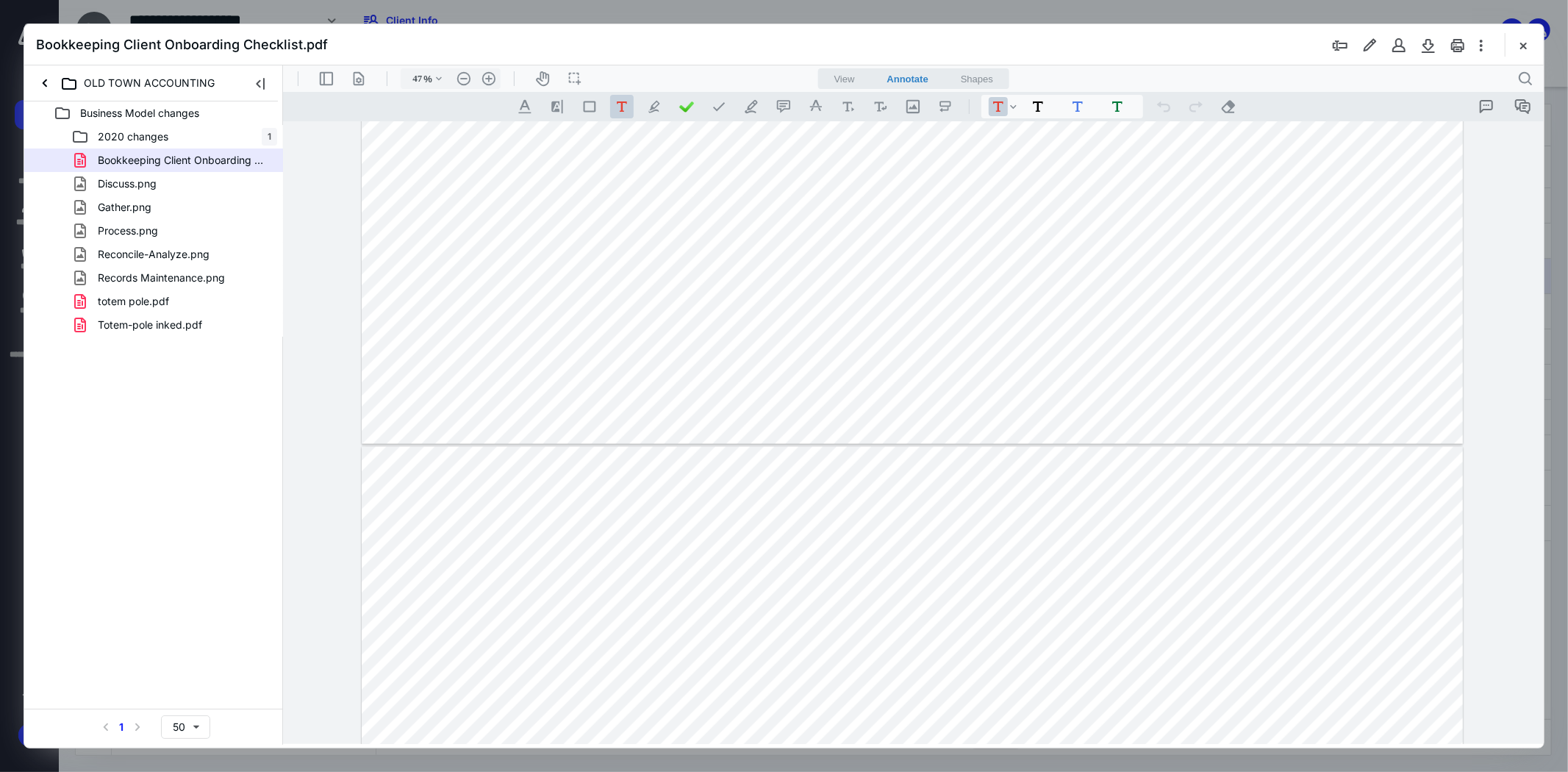 type on "*" 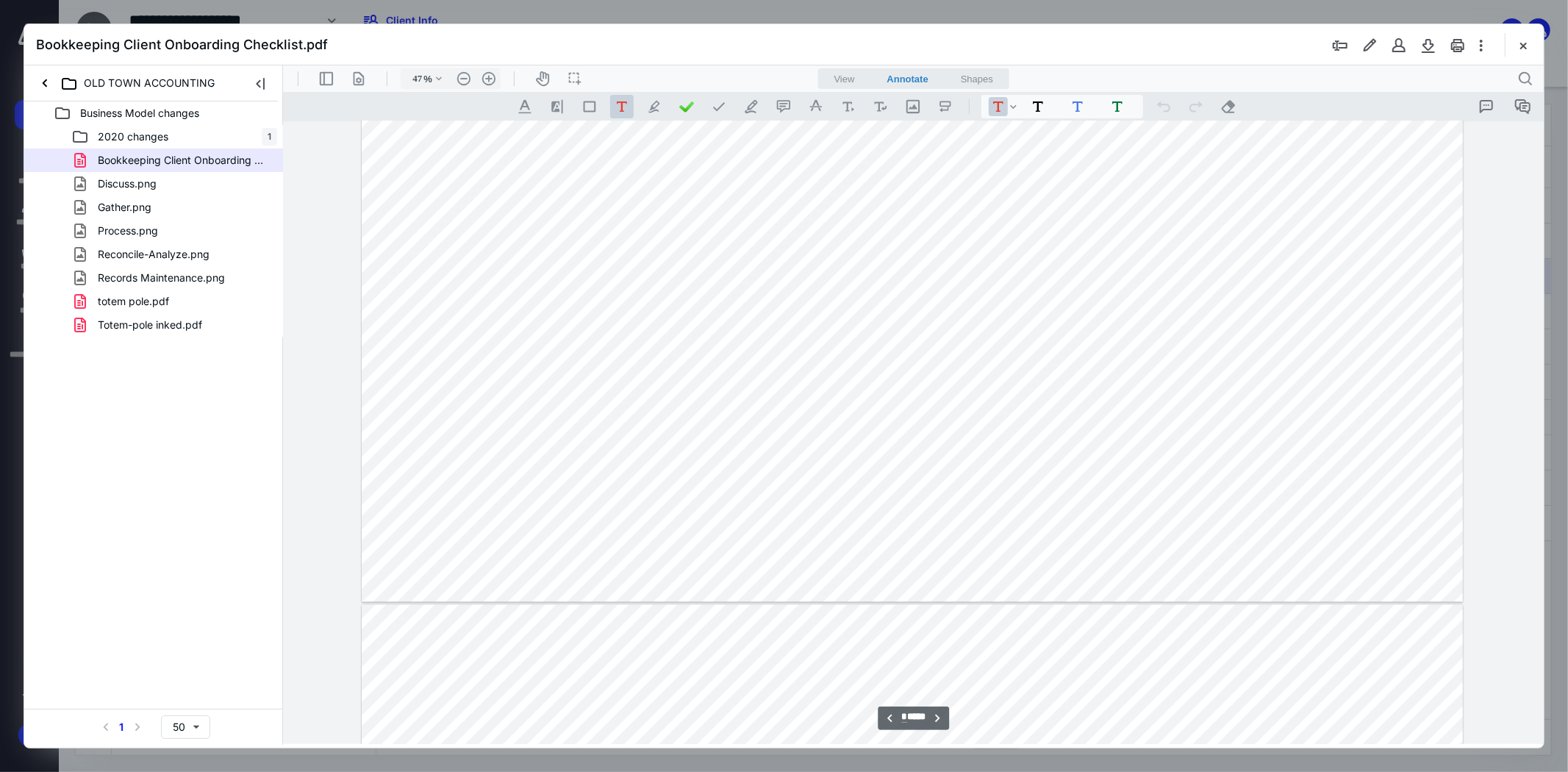 scroll, scrollTop: 2671, scrollLeft: 0, axis: vertical 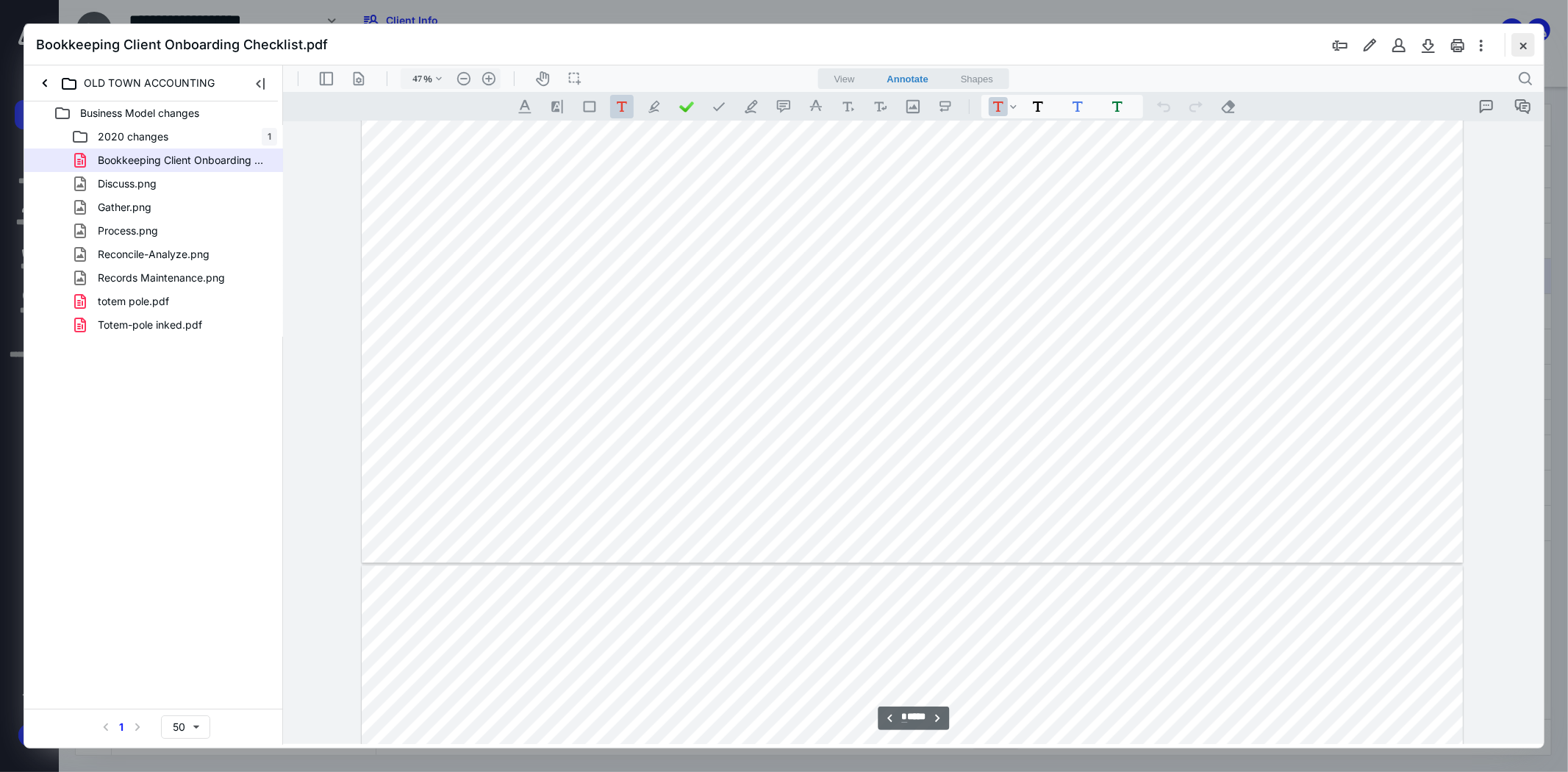 click at bounding box center (1523, 45) 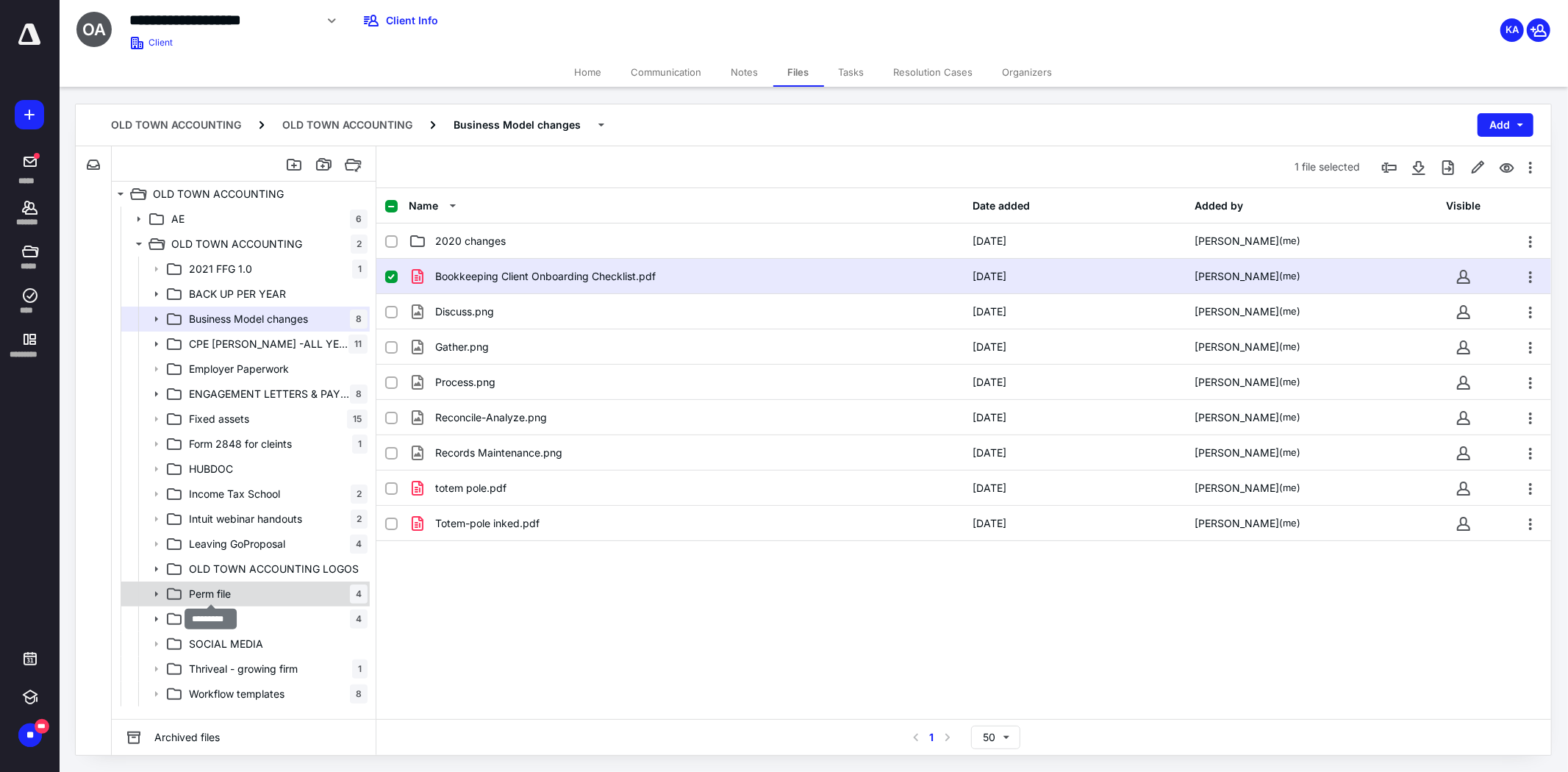 click on "Perm file" at bounding box center [210, 594] 